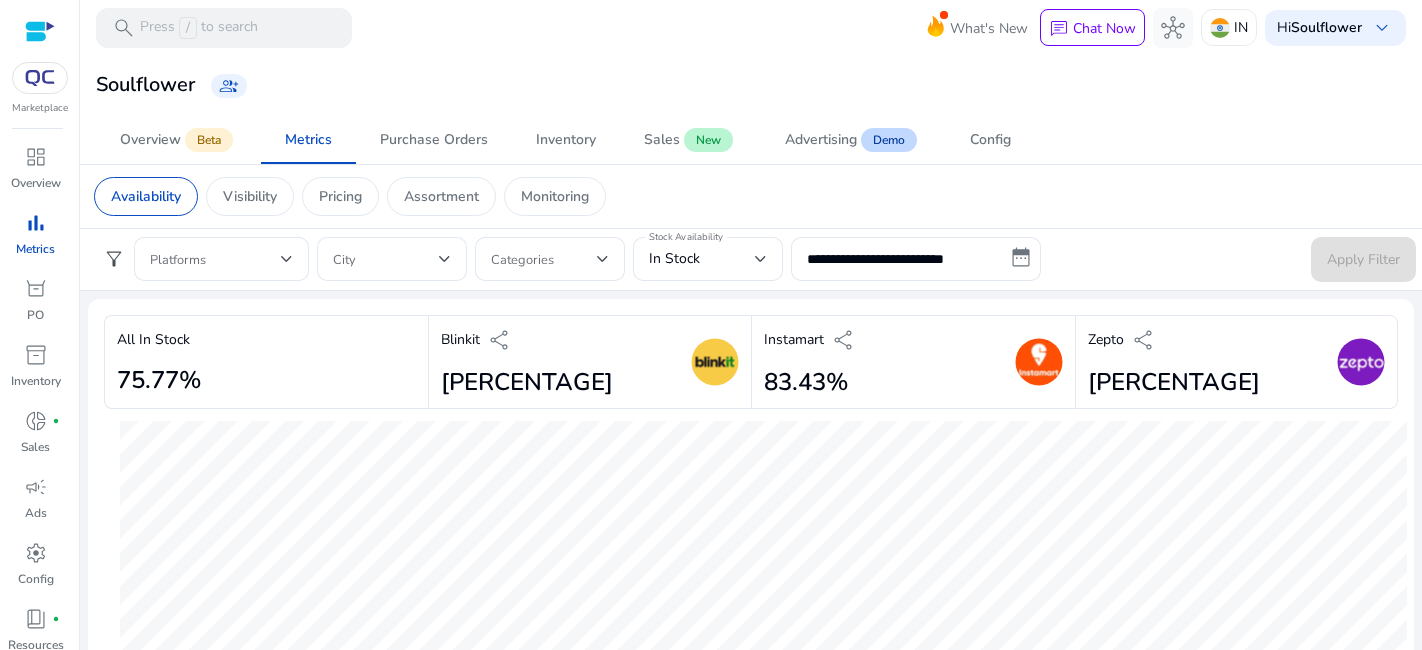 click on "Visibility" 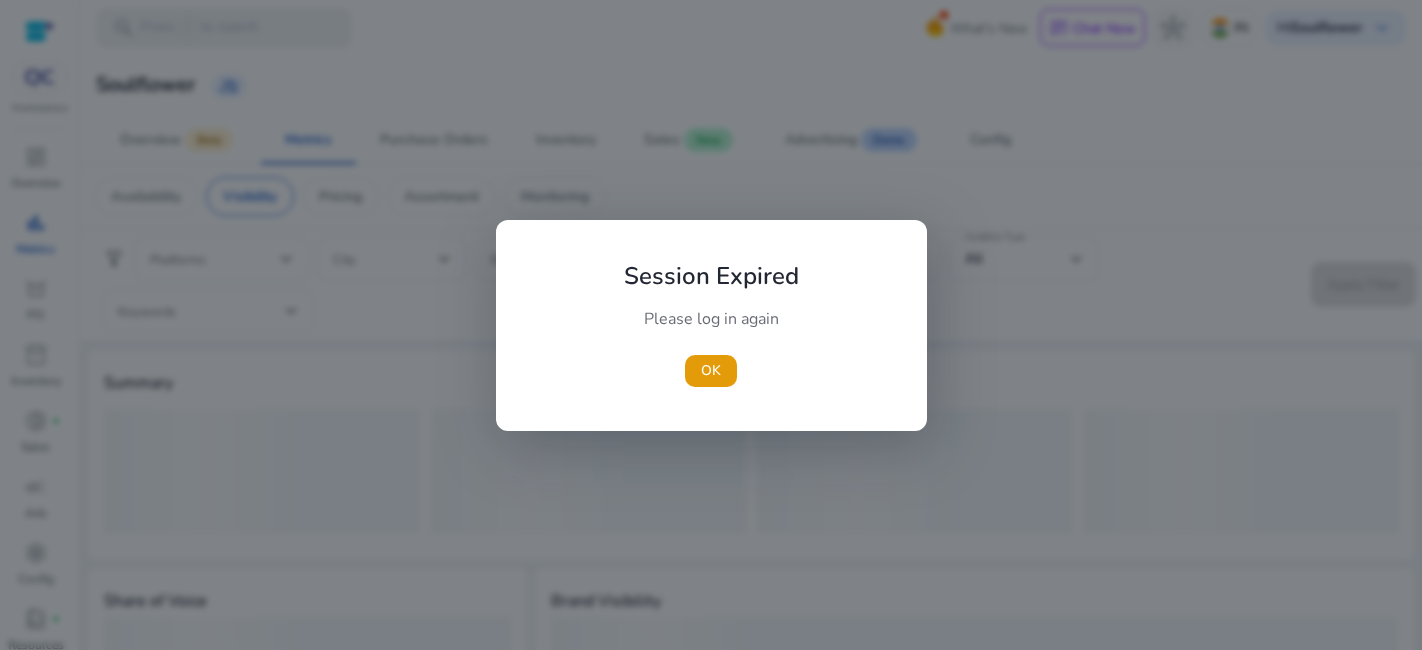 scroll, scrollTop: 0, scrollLeft: 0, axis: both 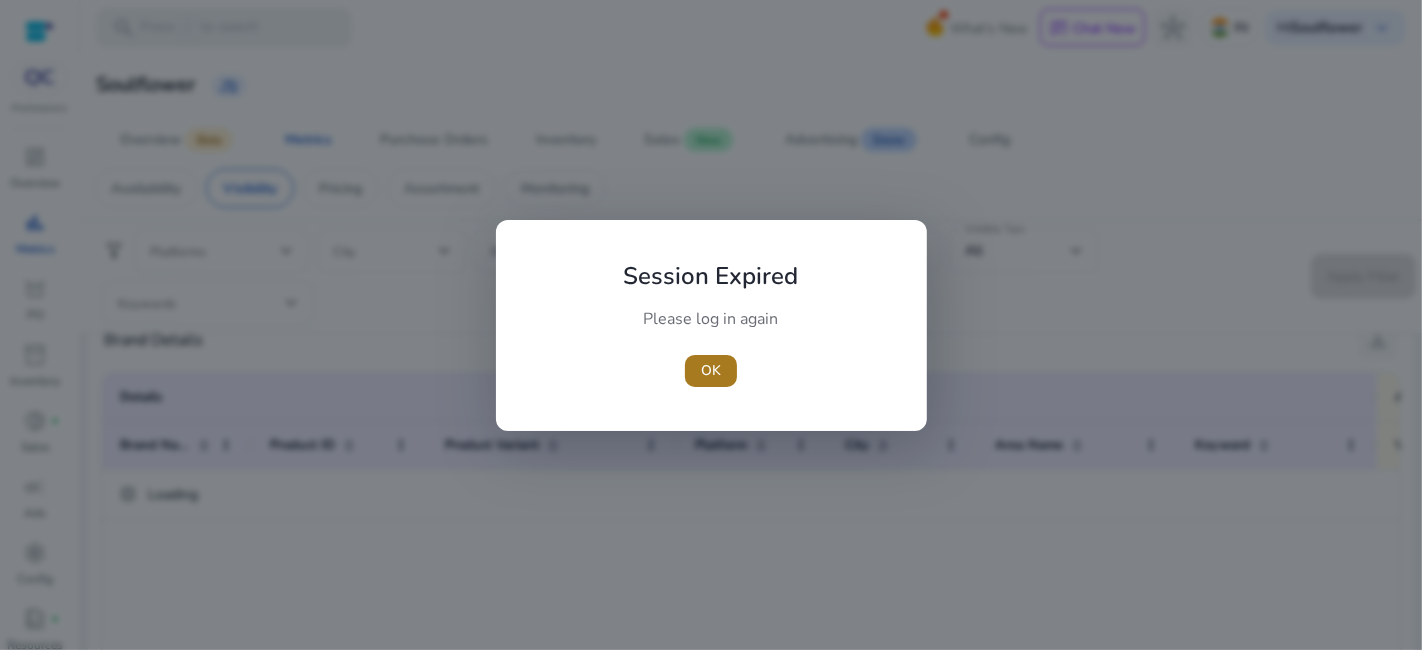 click on "OK" at bounding box center (711, 370) 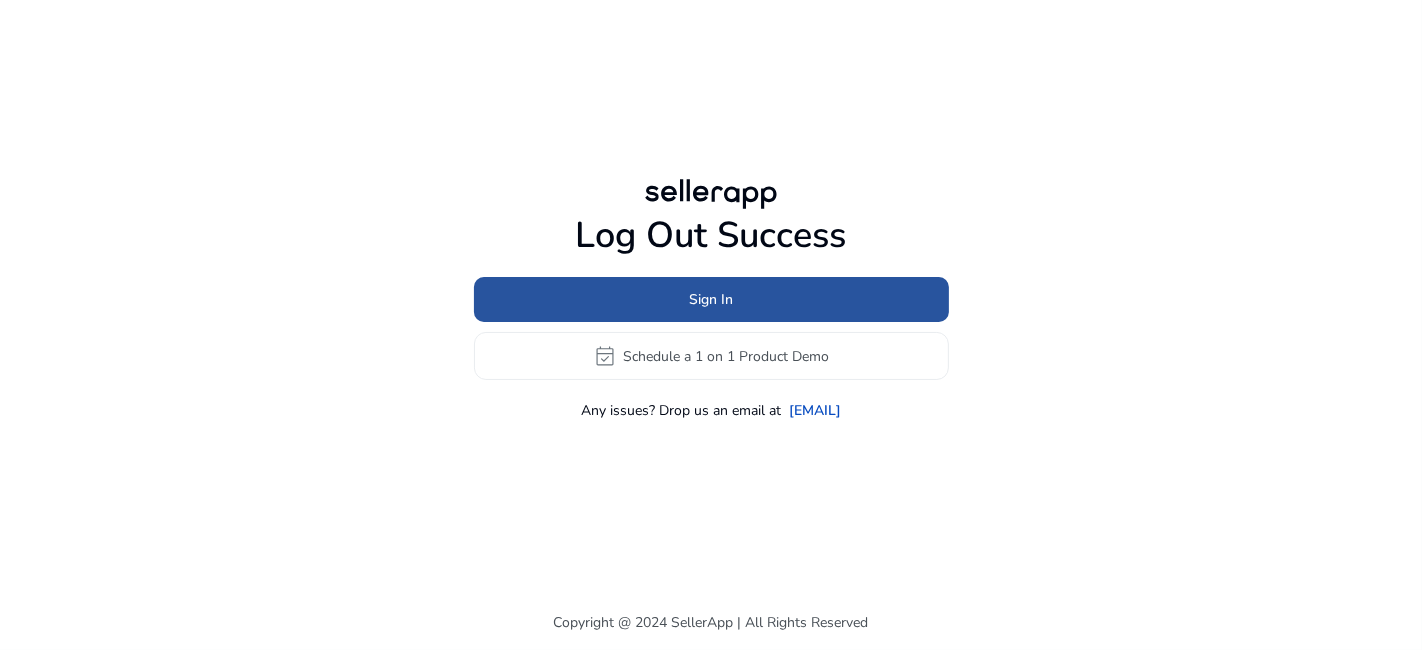 click 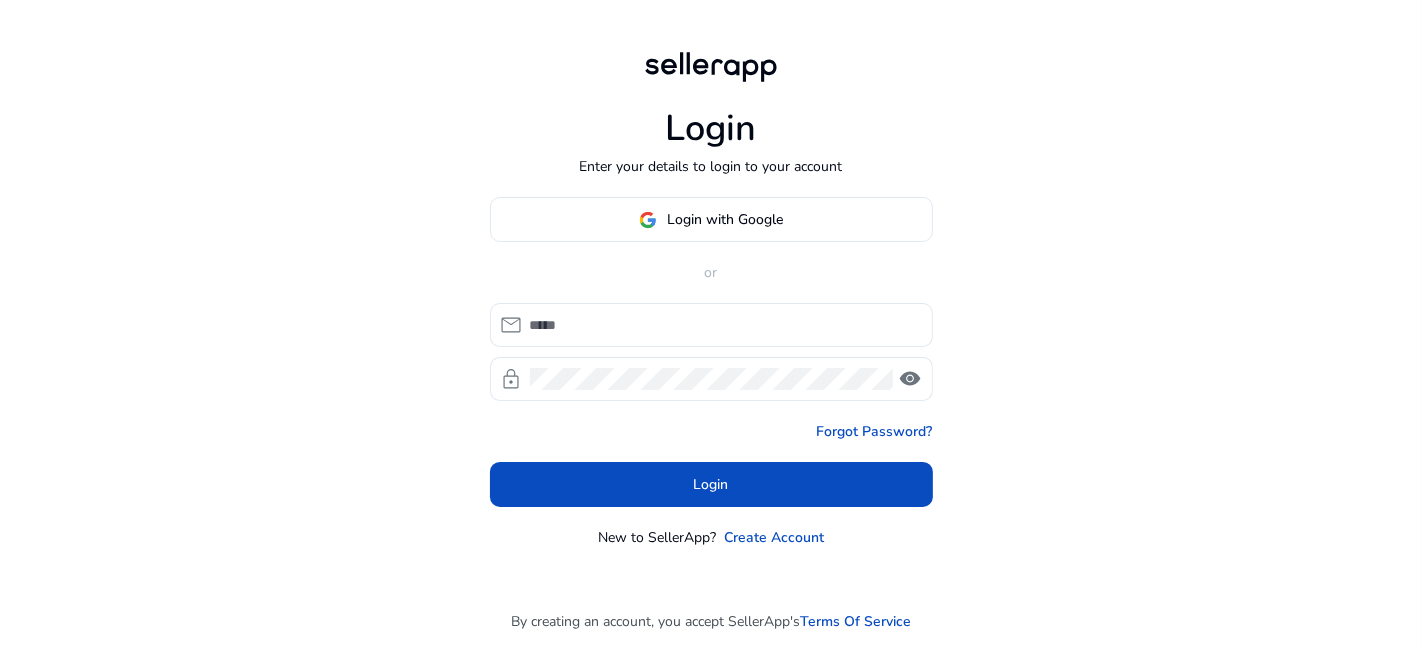 type on "**********" 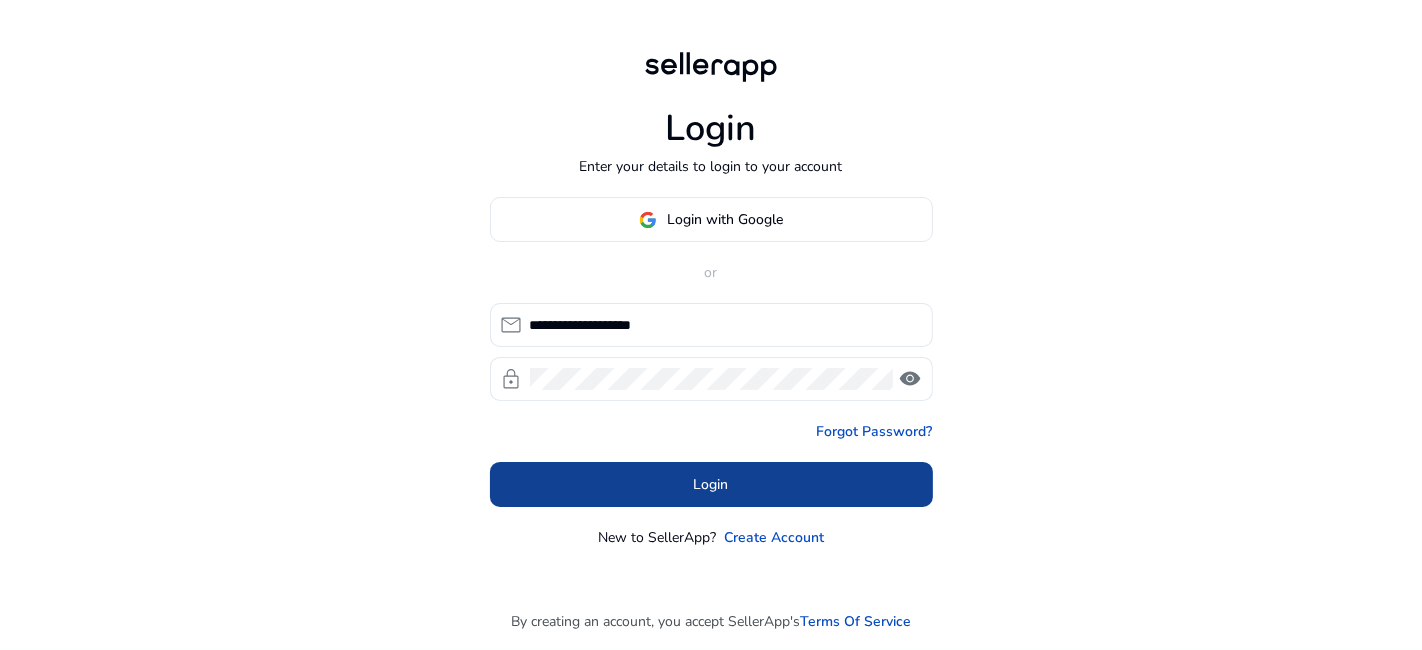 click on "Login" at bounding box center (711, 484) 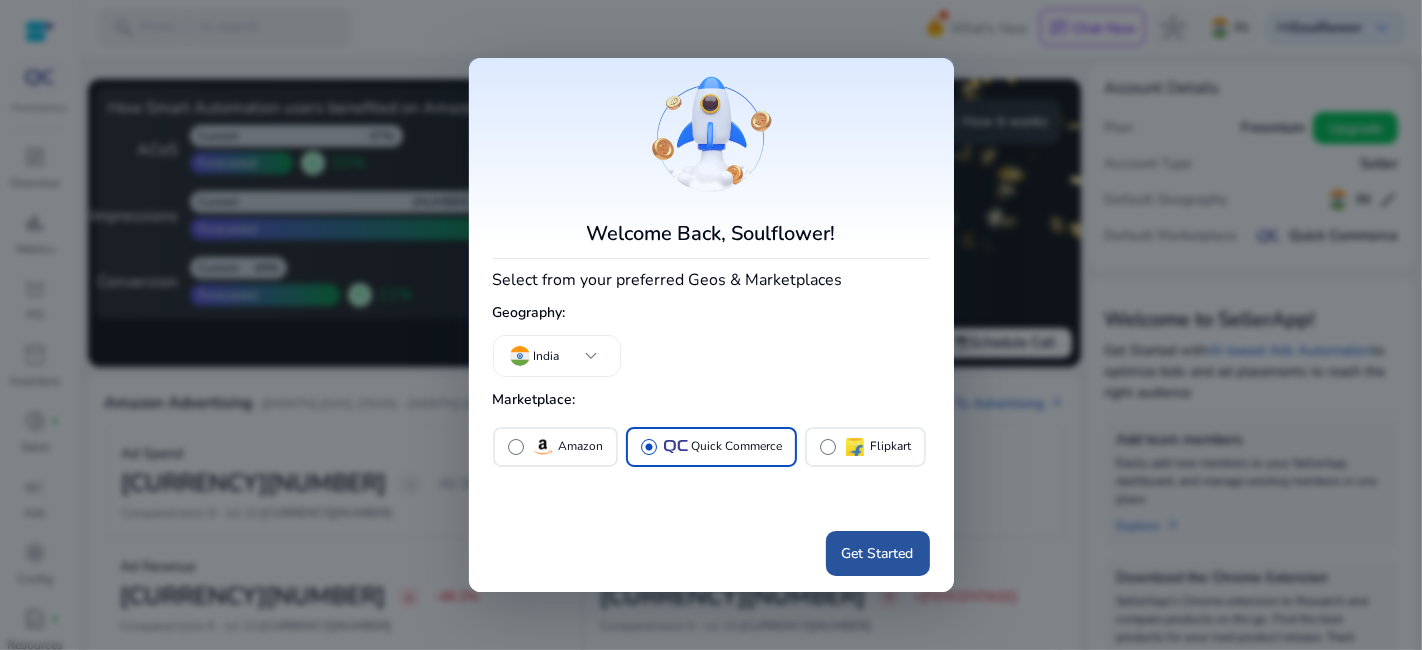 click on "Get Started" at bounding box center [878, 553] 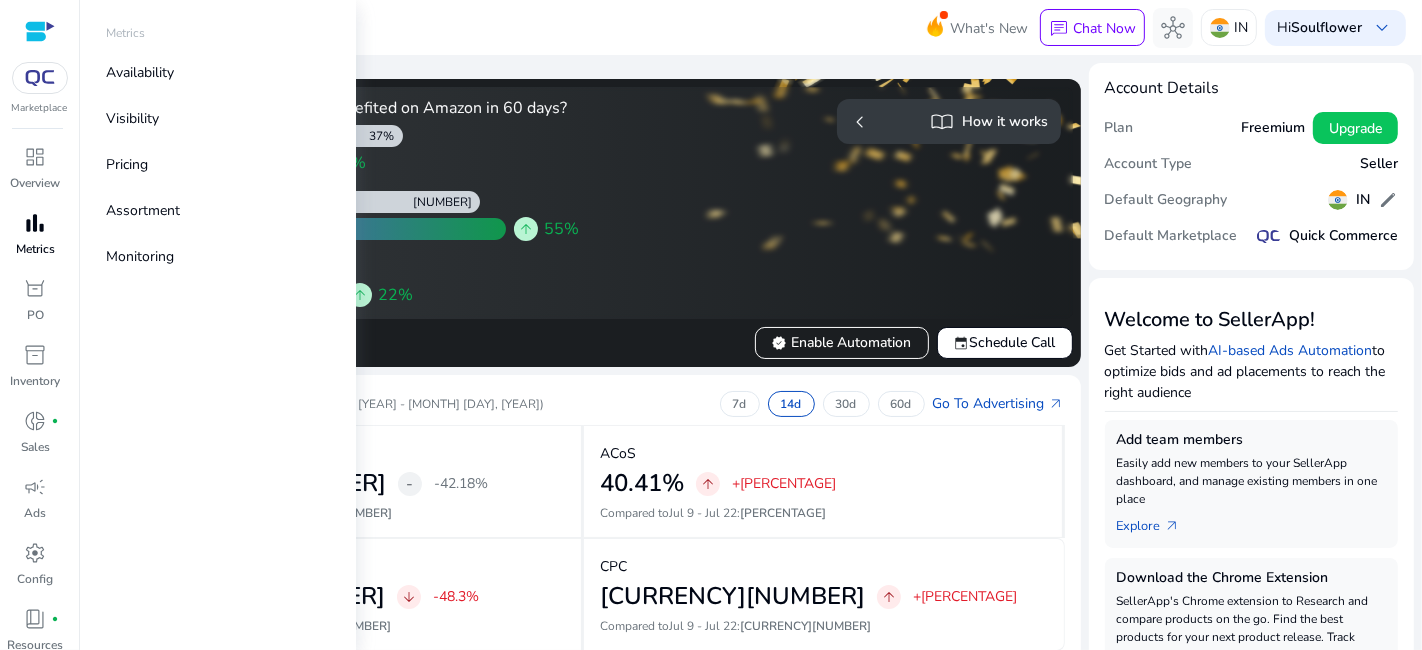 click on "bar_chart   Metrics" at bounding box center [35, 240] 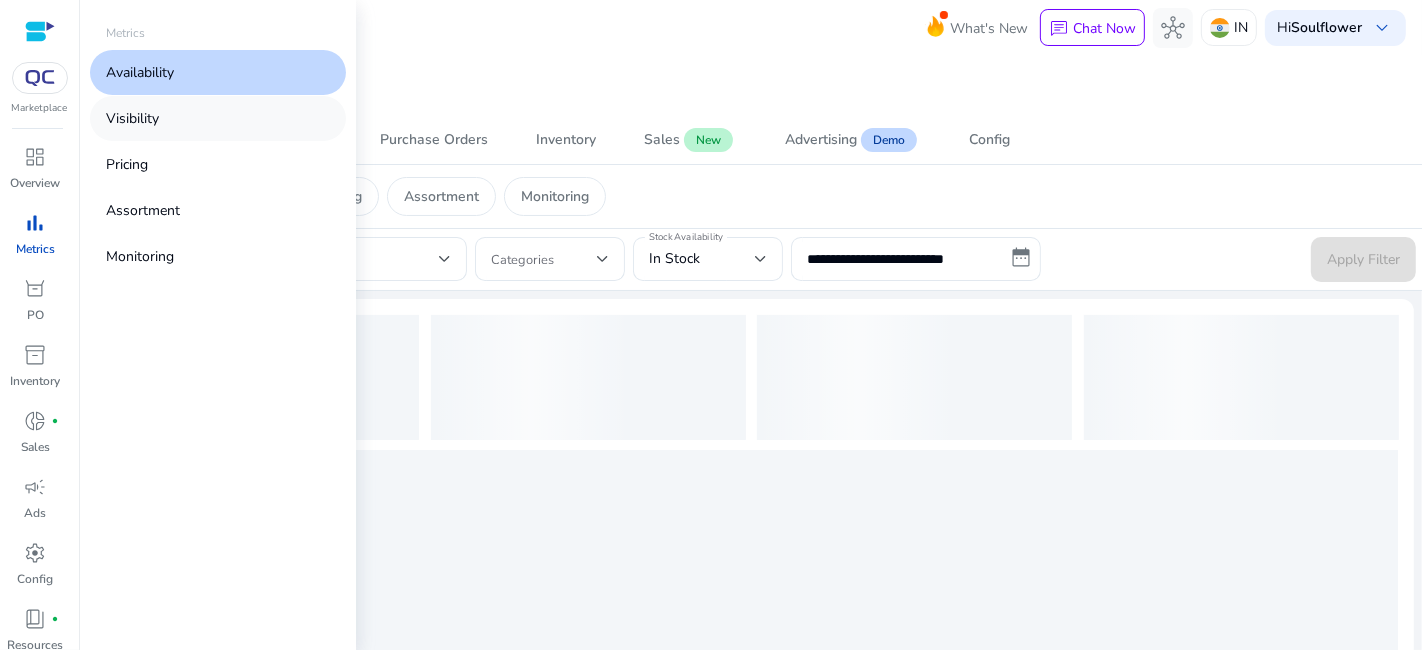 click on "Visibility" at bounding box center (132, 118) 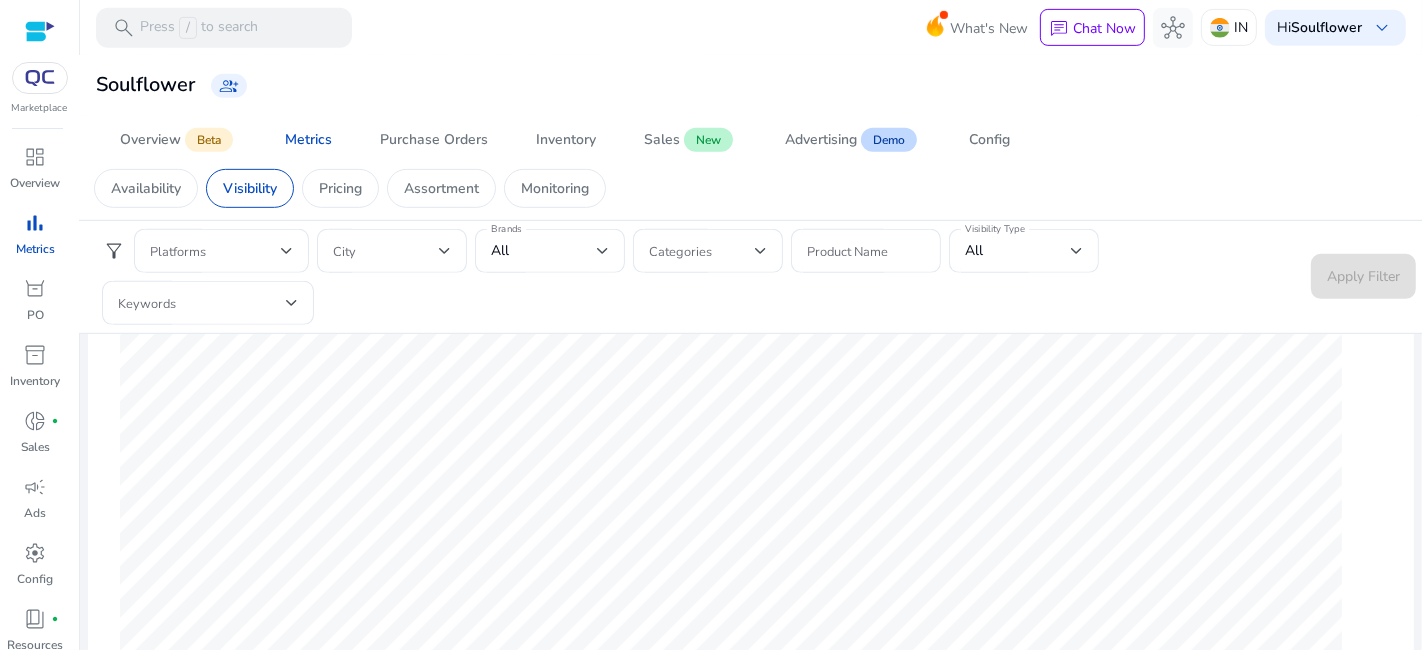 scroll, scrollTop: 799, scrollLeft: 0, axis: vertical 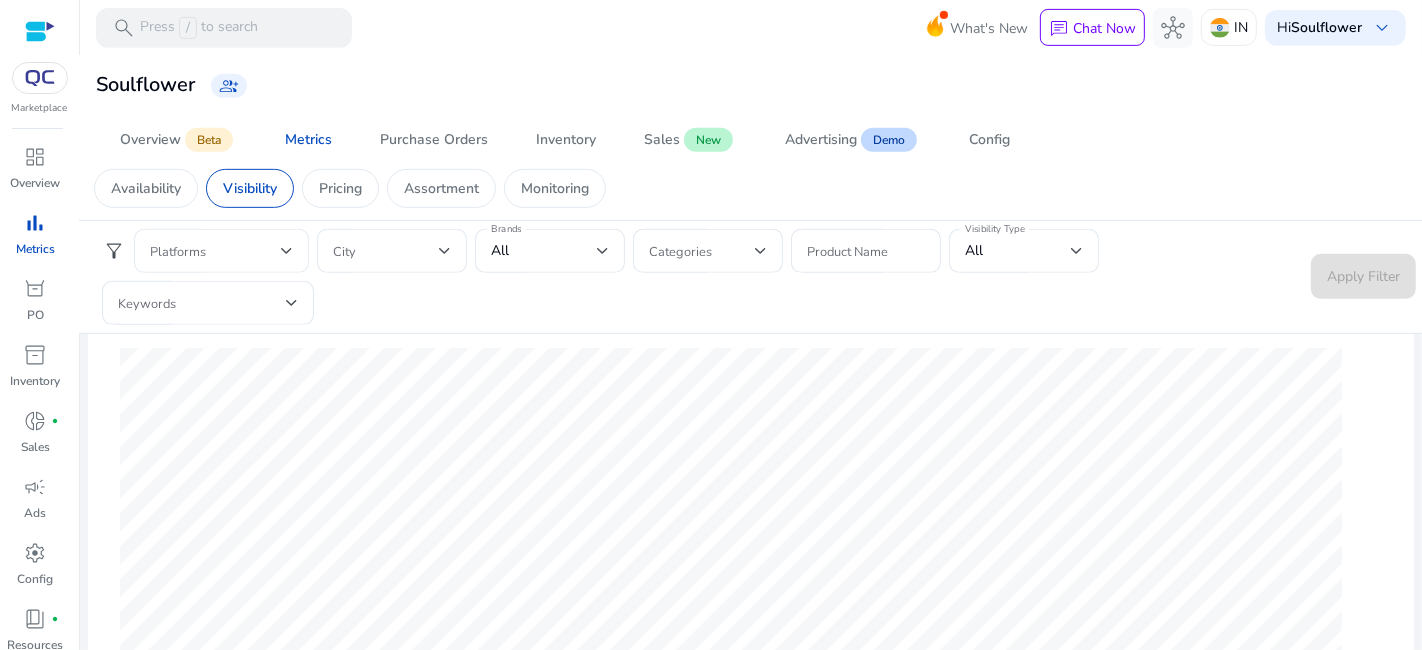 click at bounding box center (287, 251) 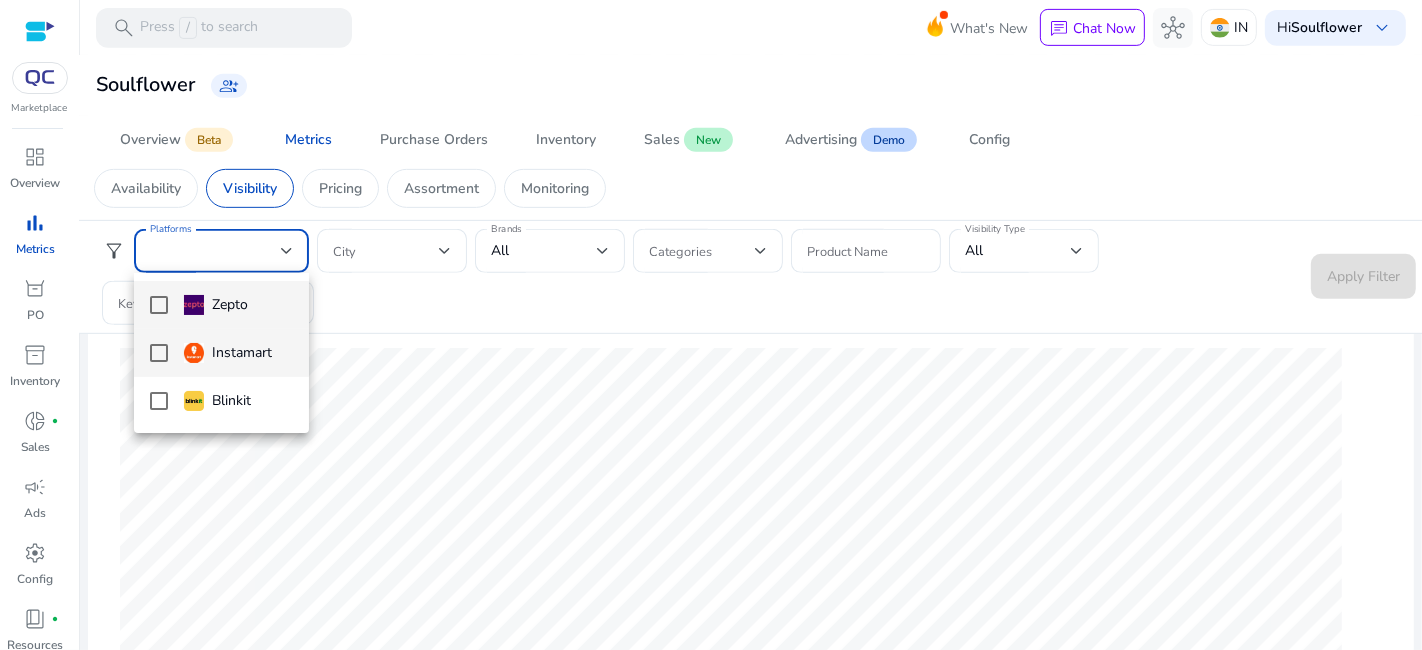 click at bounding box center (159, 353) 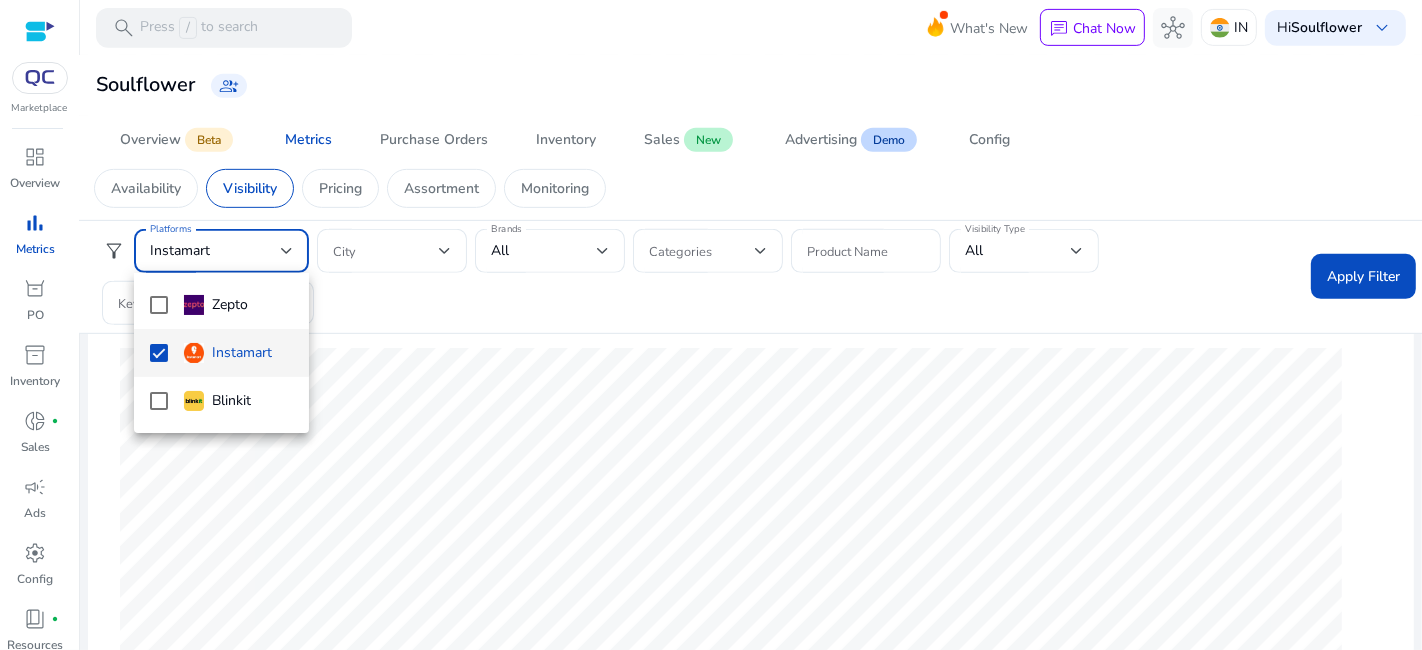 click at bounding box center (711, 325) 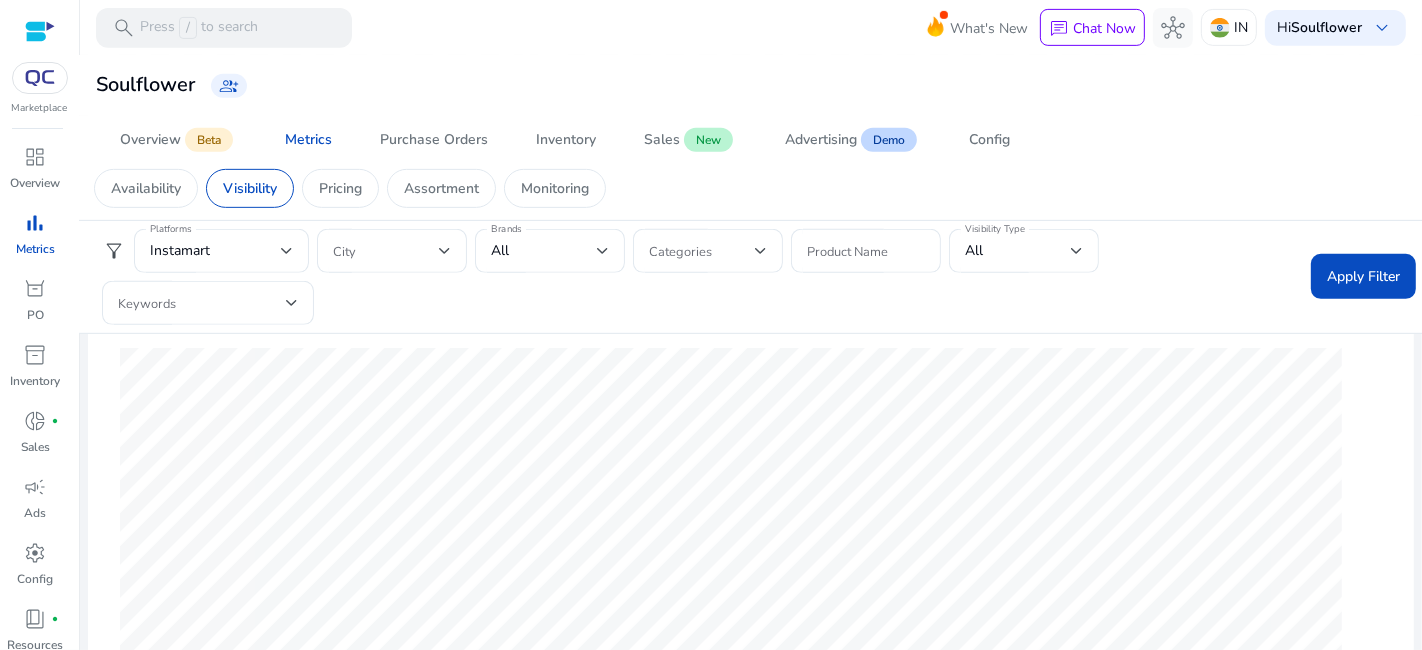 click on "Apply Filter" 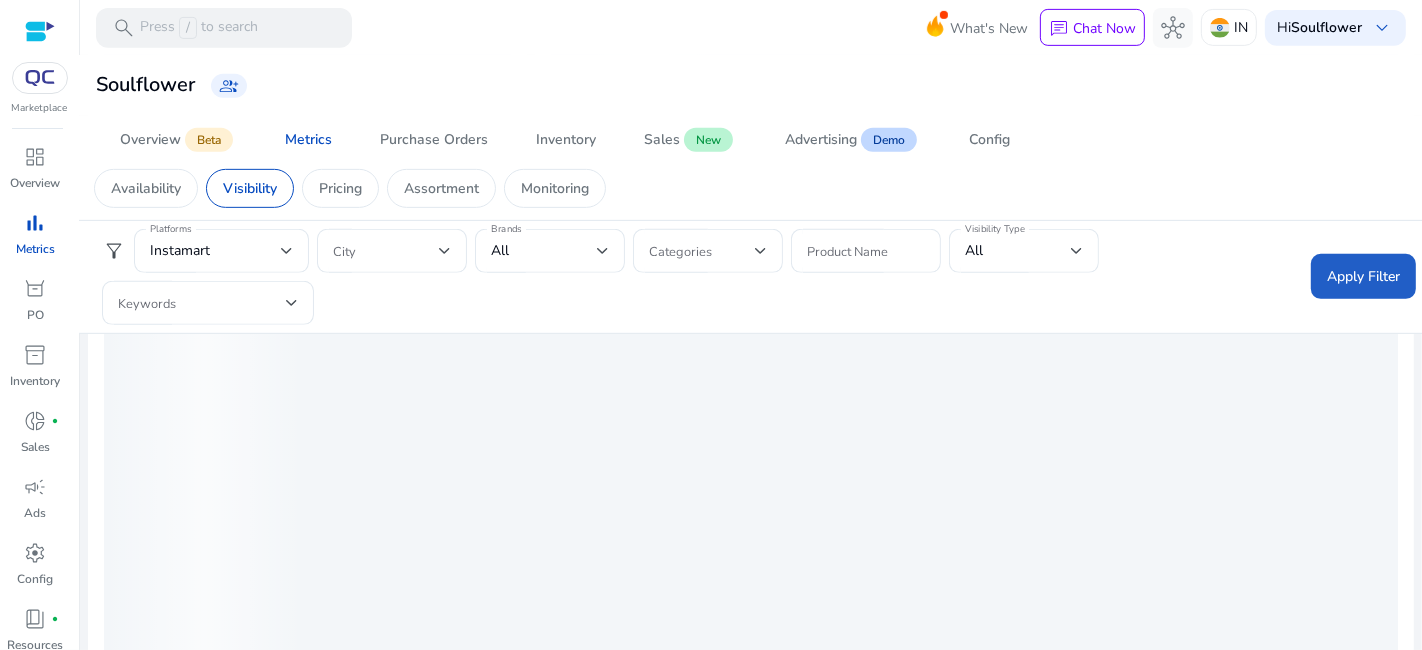 scroll, scrollTop: 808, scrollLeft: 0, axis: vertical 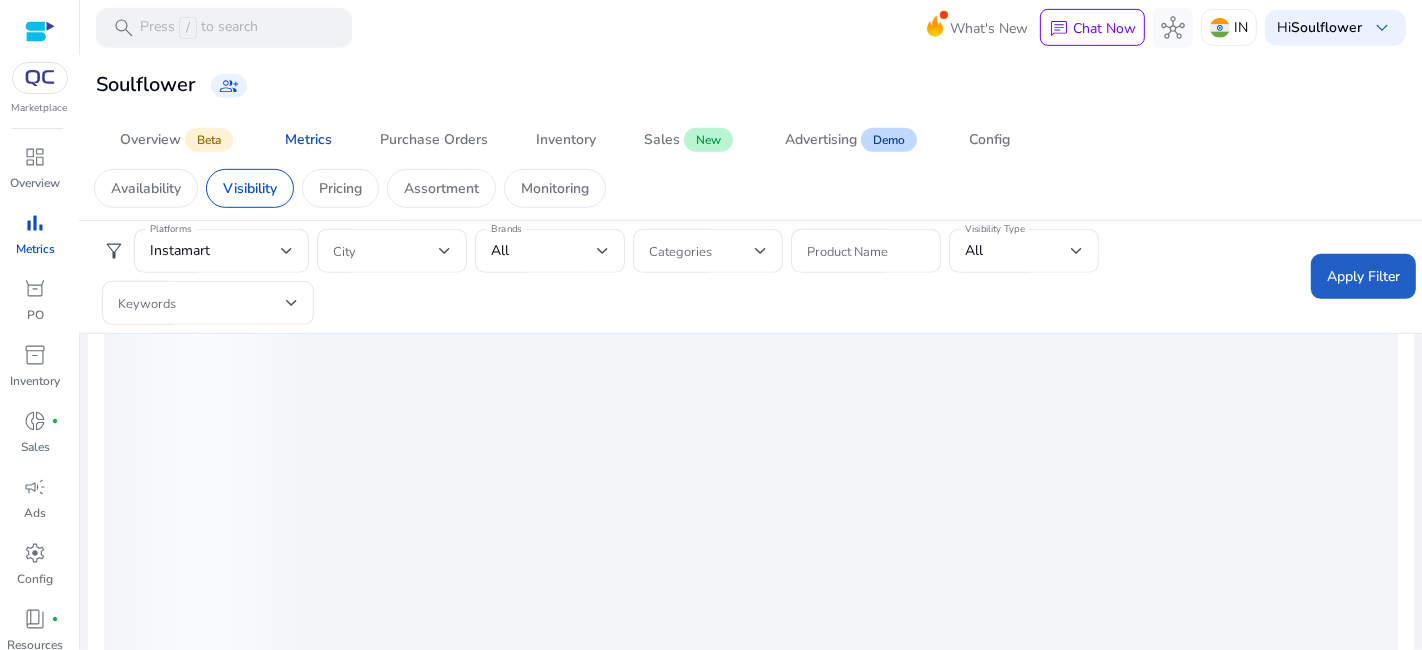 click on "Apply Filter" 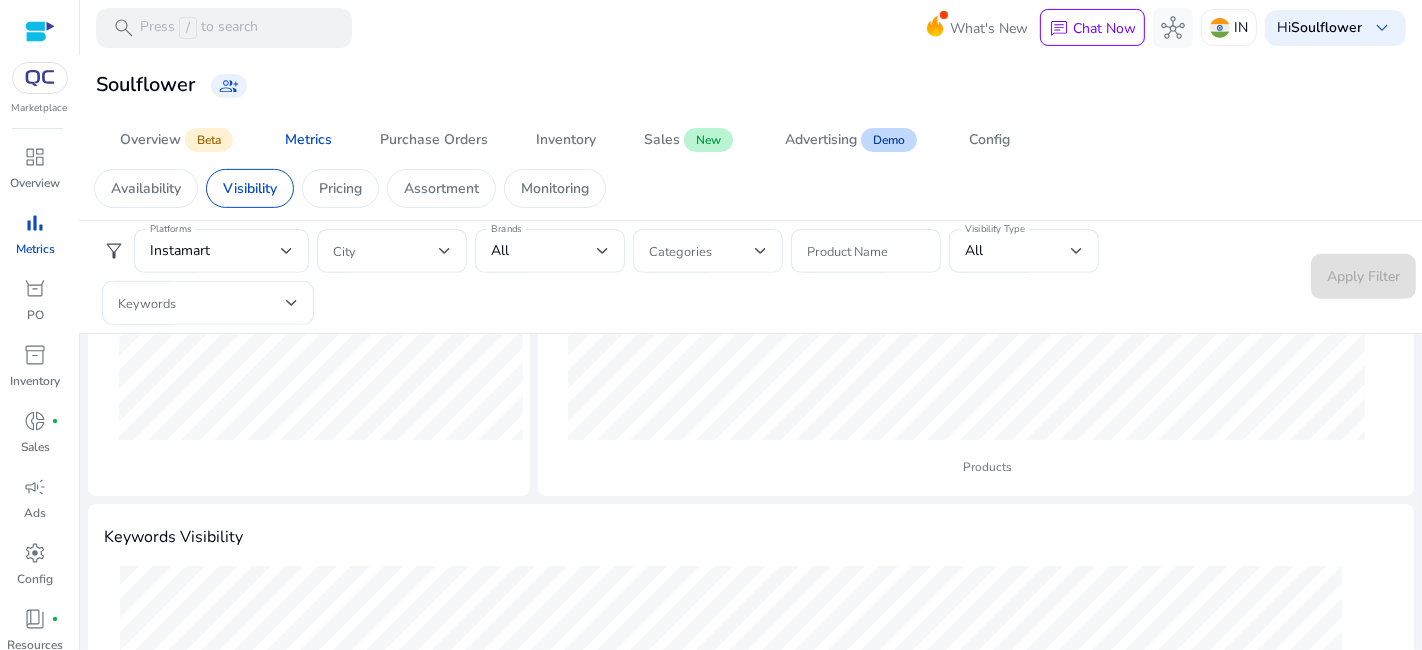 scroll, scrollTop: 533, scrollLeft: 0, axis: vertical 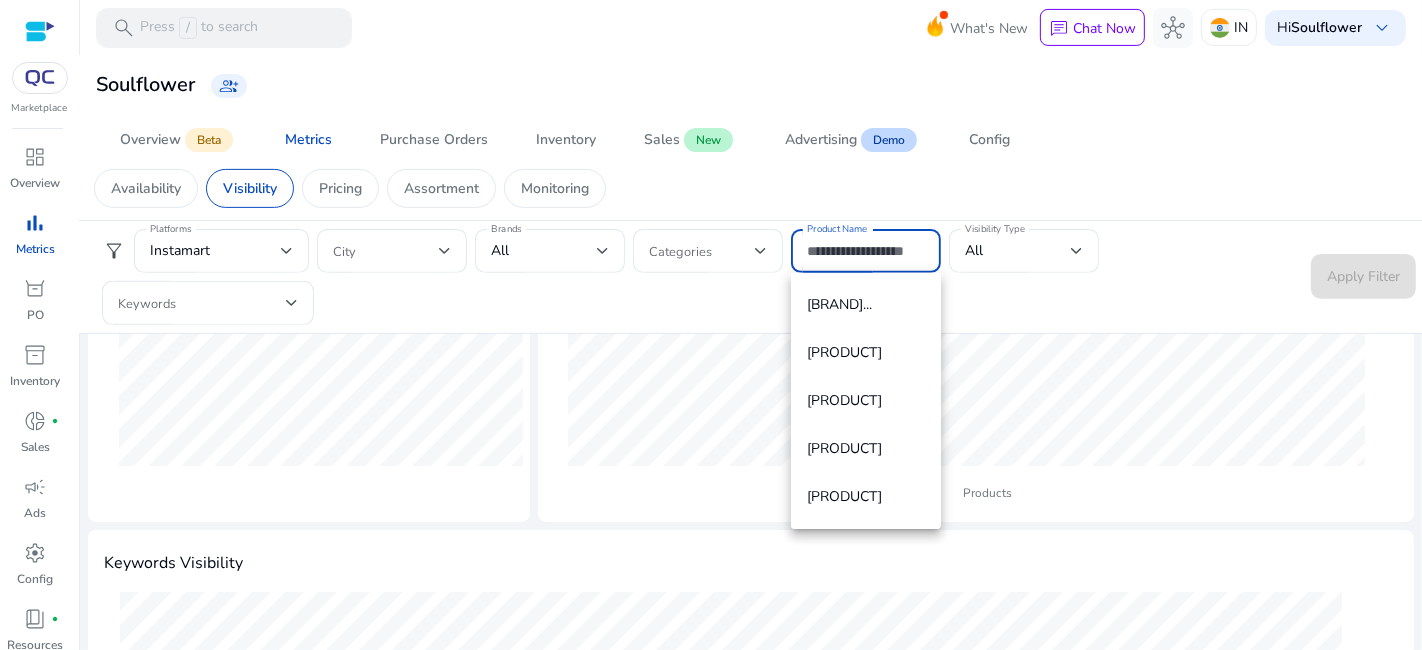 click on "Product Name" at bounding box center (866, 251) 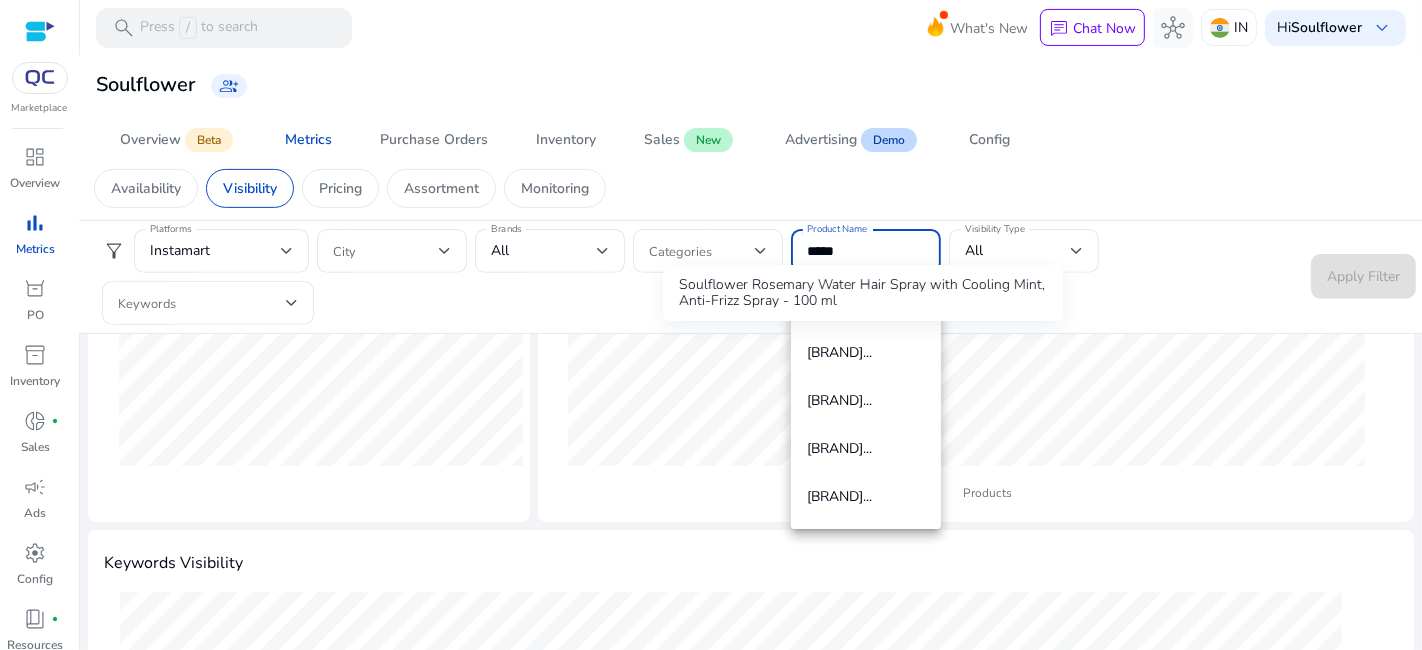 click on "Soulflower Rosemary Water Hair Spray with Cooling Mint, Anti-Frizz Spray - 100 ml" at bounding box center (863, 293) 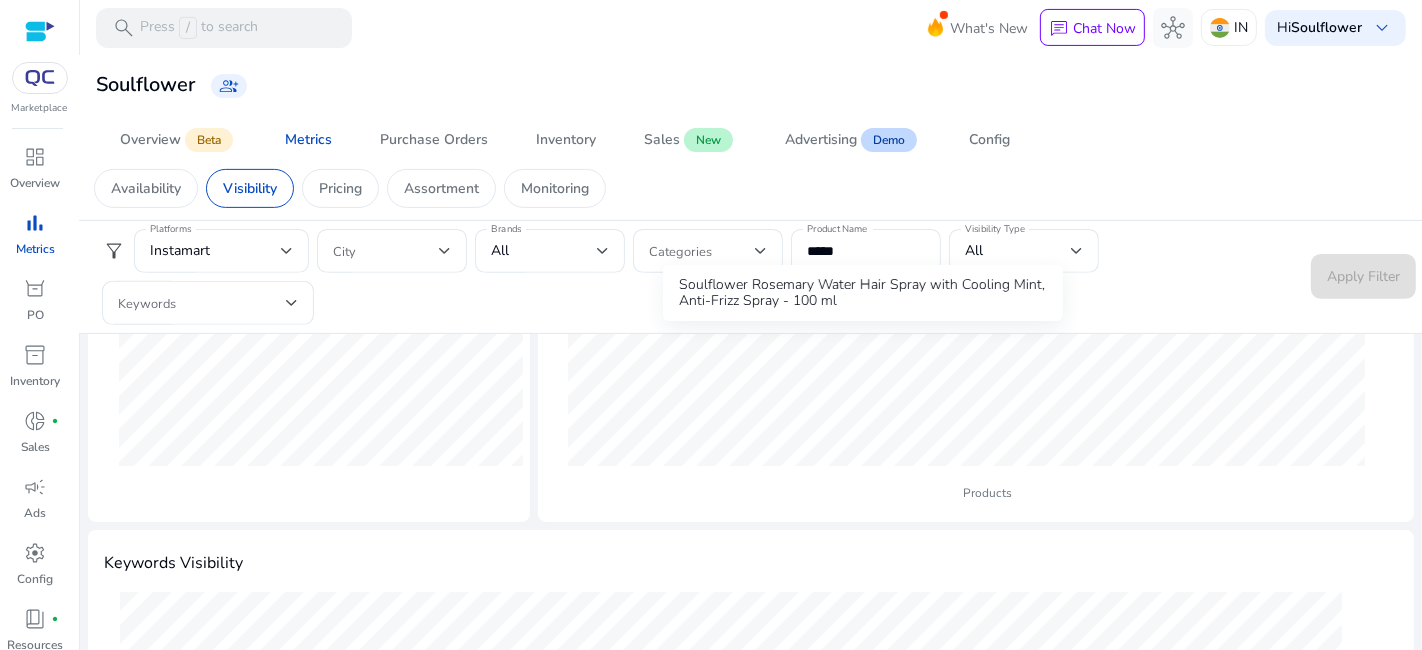 click on "Soulflower Rosemary Water Hair Spray with Cooling Mint, Anti-Frizz Spray - 100 ml" at bounding box center (863, 293) 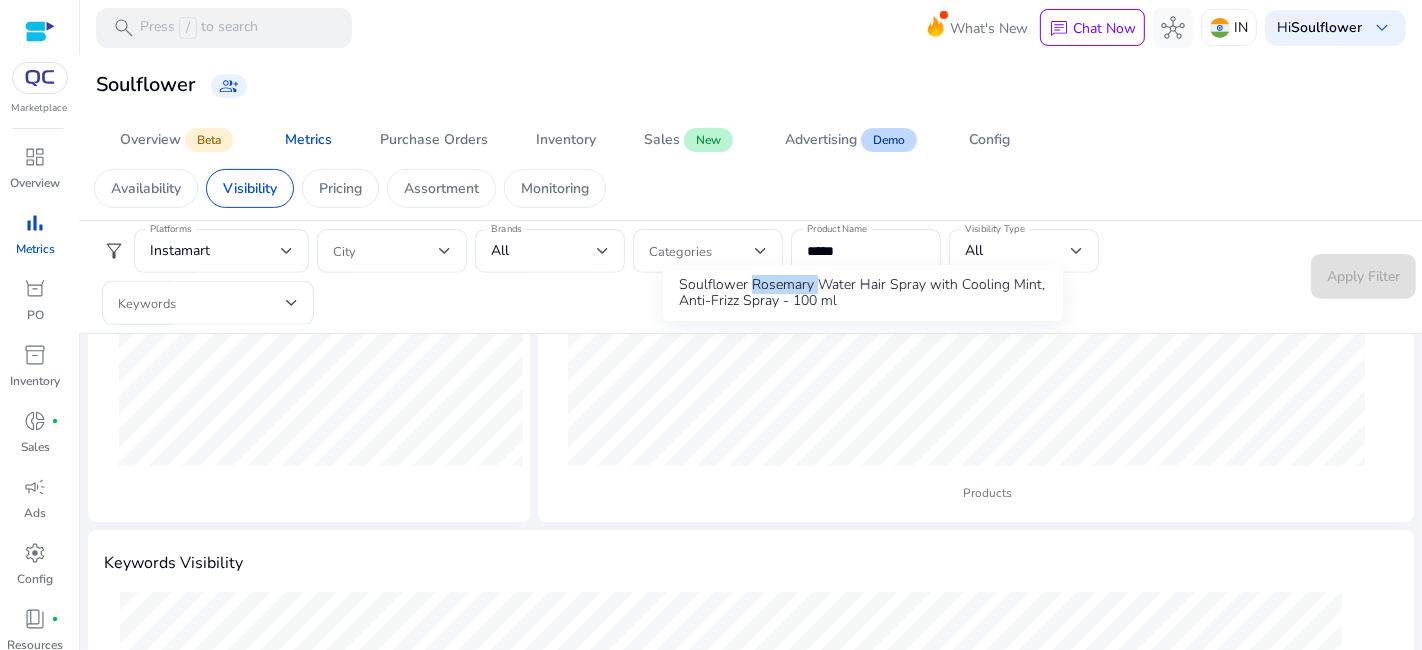 click on "Soulflower Rosemary Water Hair Spray with Cooling Mint, Anti-Frizz Spray - 100 ml" at bounding box center (863, 293) 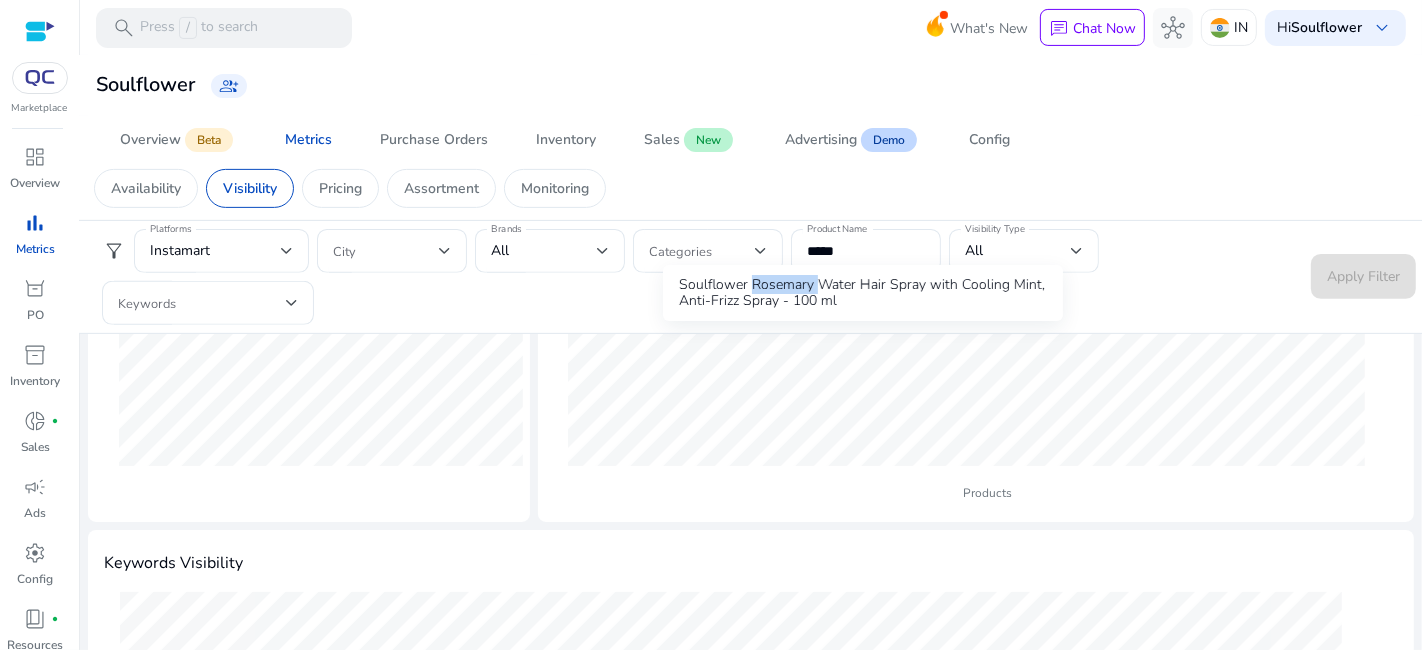 click on "Soulflower Rosemary Water Hair Spray with Cooling Mint, Anti-Frizz Spray - 100 ml" at bounding box center (863, 293) 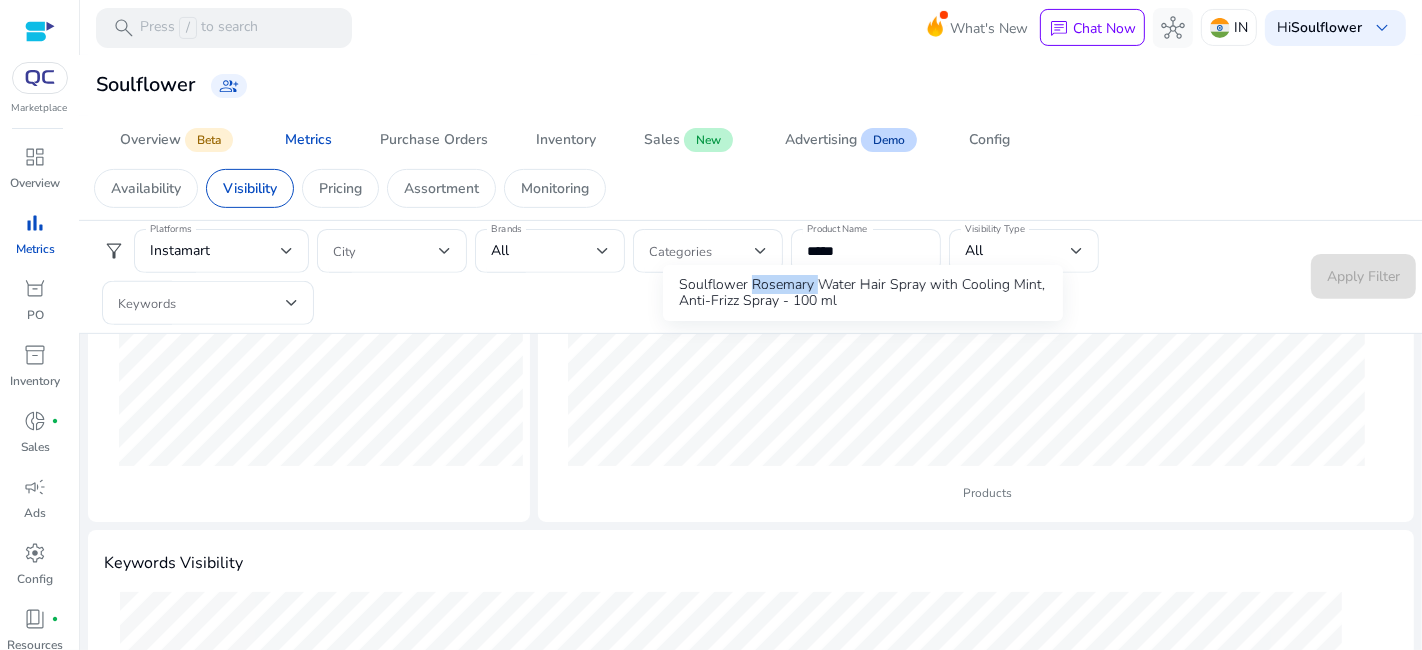 click on "Soulflower Rosemary Water Hair Spray with Cooling Mint, Anti-Frizz Spray - 100 ml" at bounding box center [863, 293] 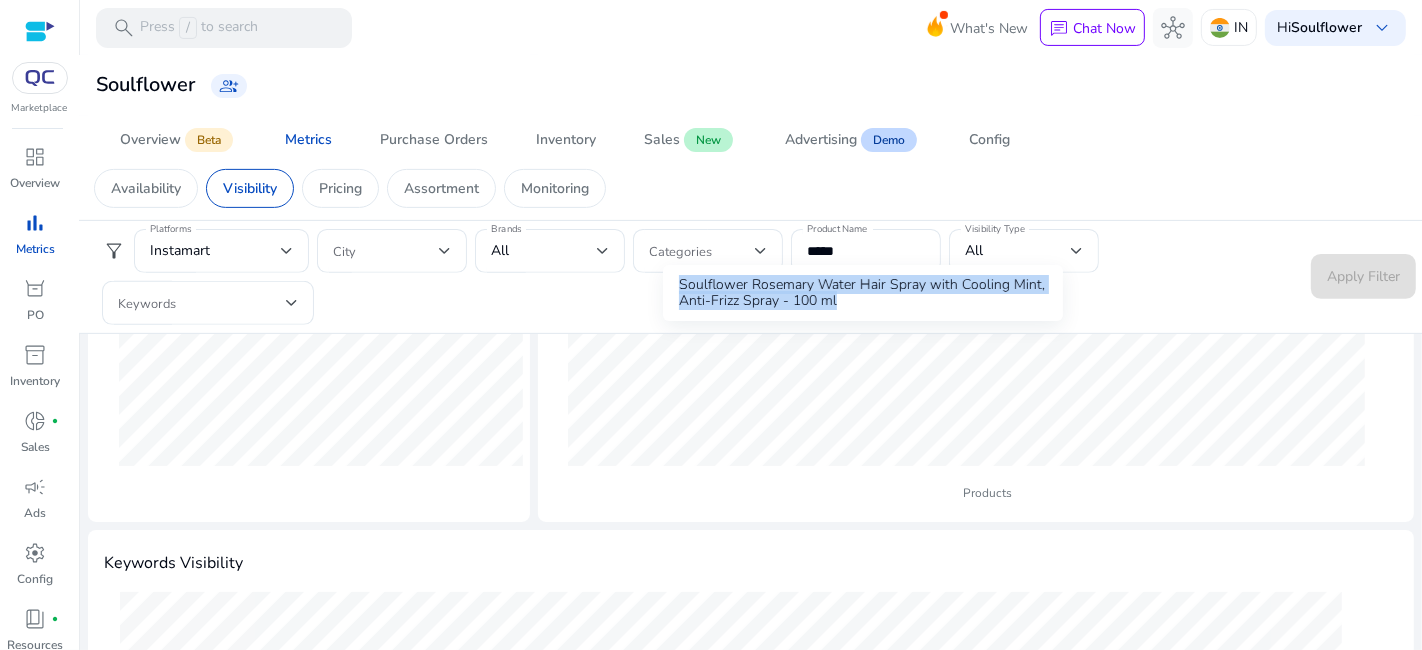 click on "Soulflower Rosemary Water Hair Spray with Cooling Mint, Anti-Frizz Spray - 100 ml" at bounding box center (863, 293) 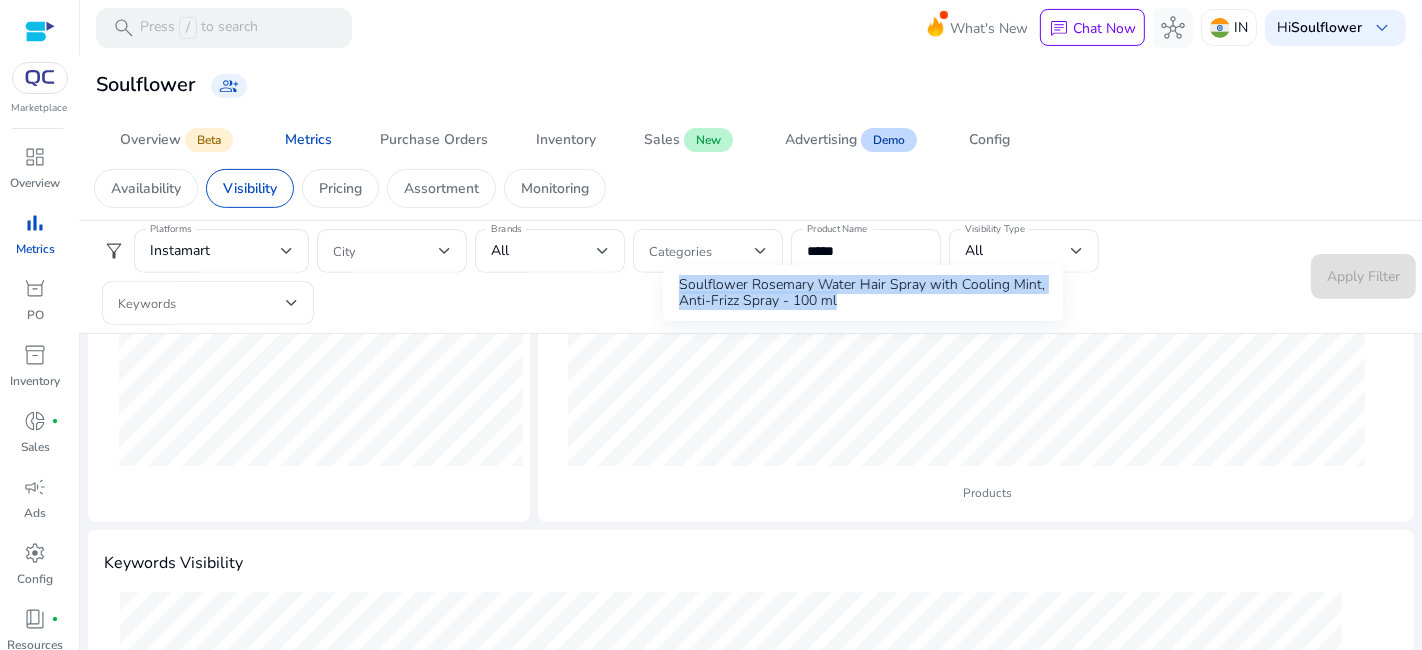 click on "Soulflower Rosemary Water Hair Spray with Cooling Mint, Anti-Frizz Spray - 100 ml" at bounding box center (863, 293) 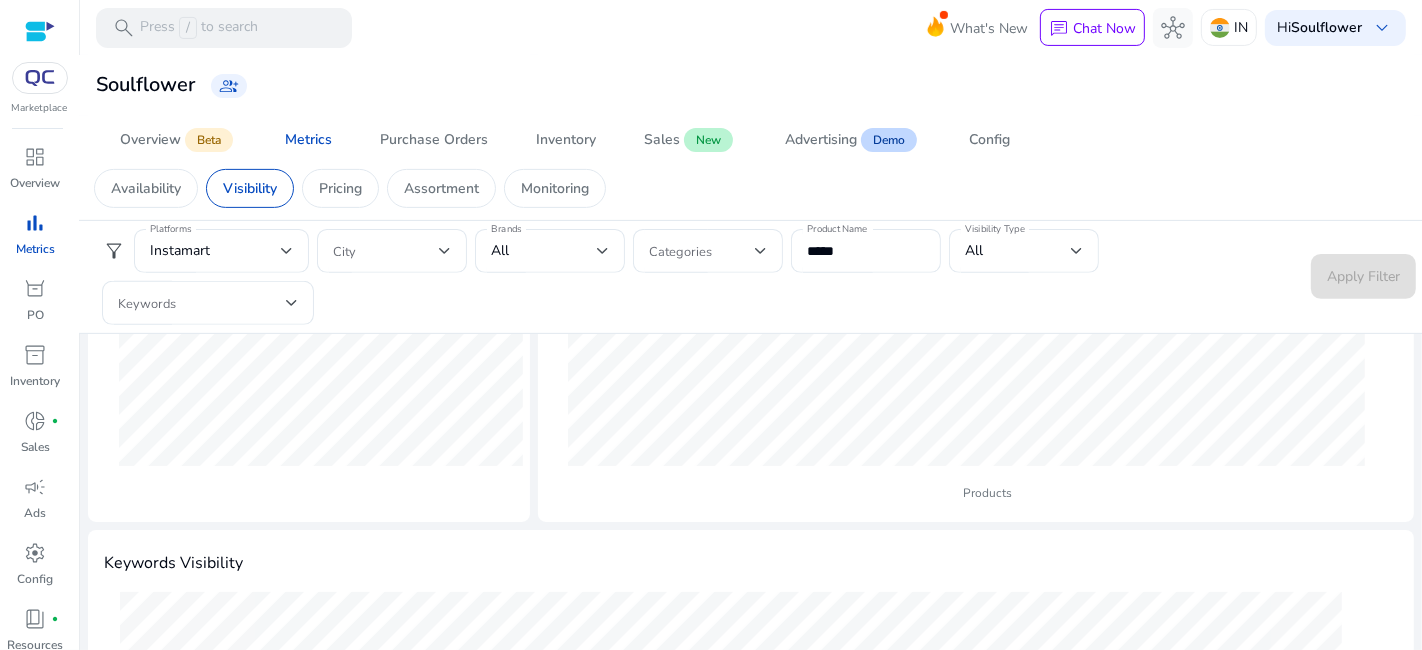 click on "Keywords Visibility" 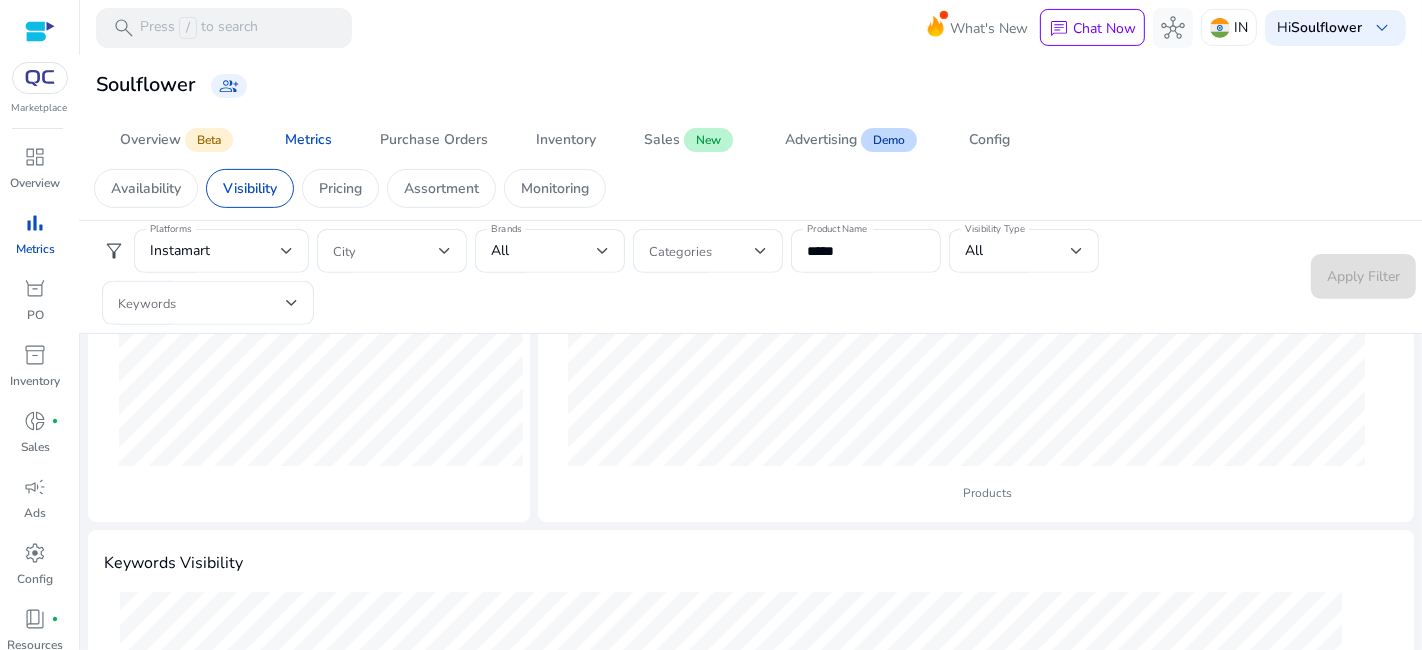 click on "[FILTER_KEYWORD]" 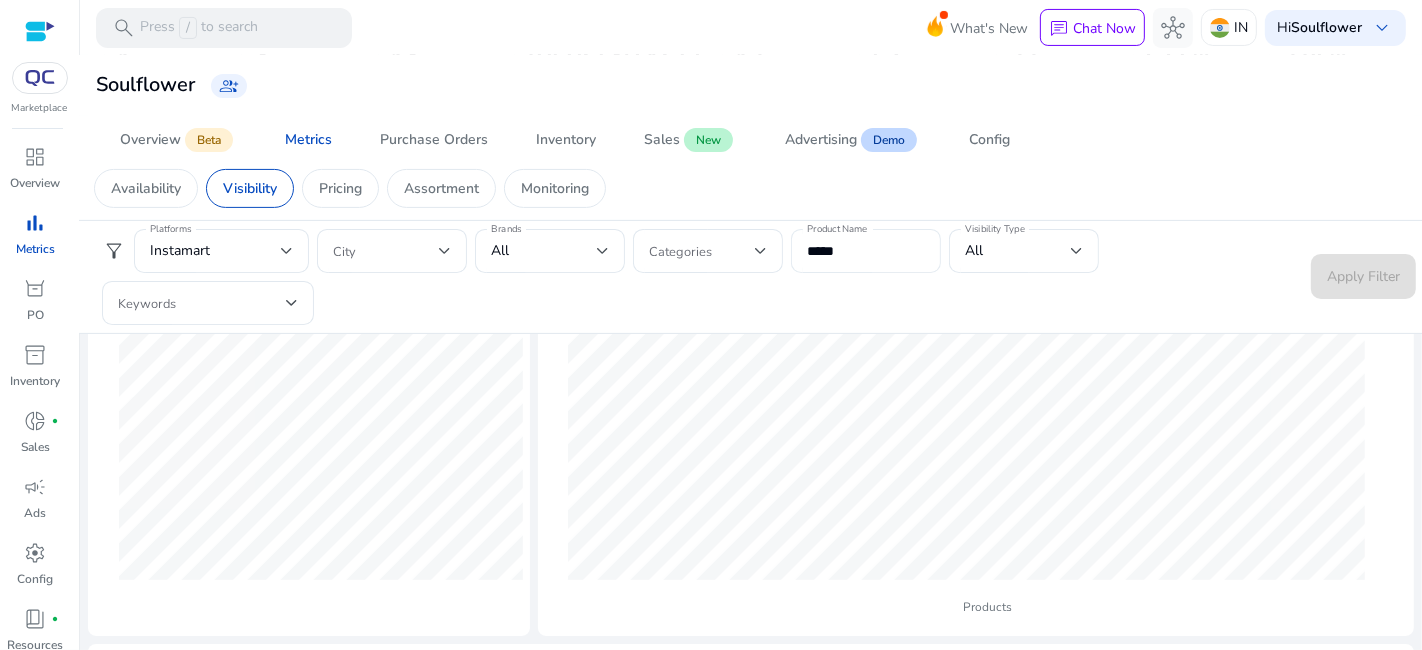 scroll, scrollTop: 400, scrollLeft: 0, axis: vertical 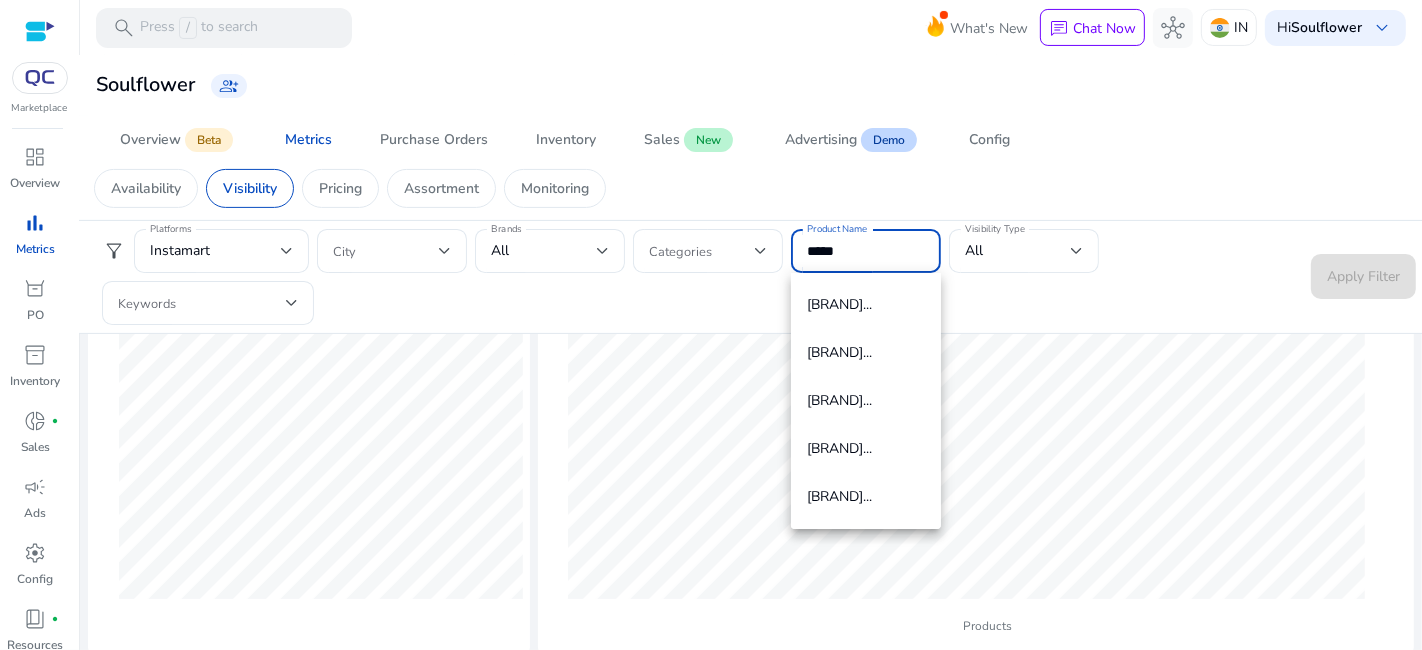 click on "*****" at bounding box center (866, 251) 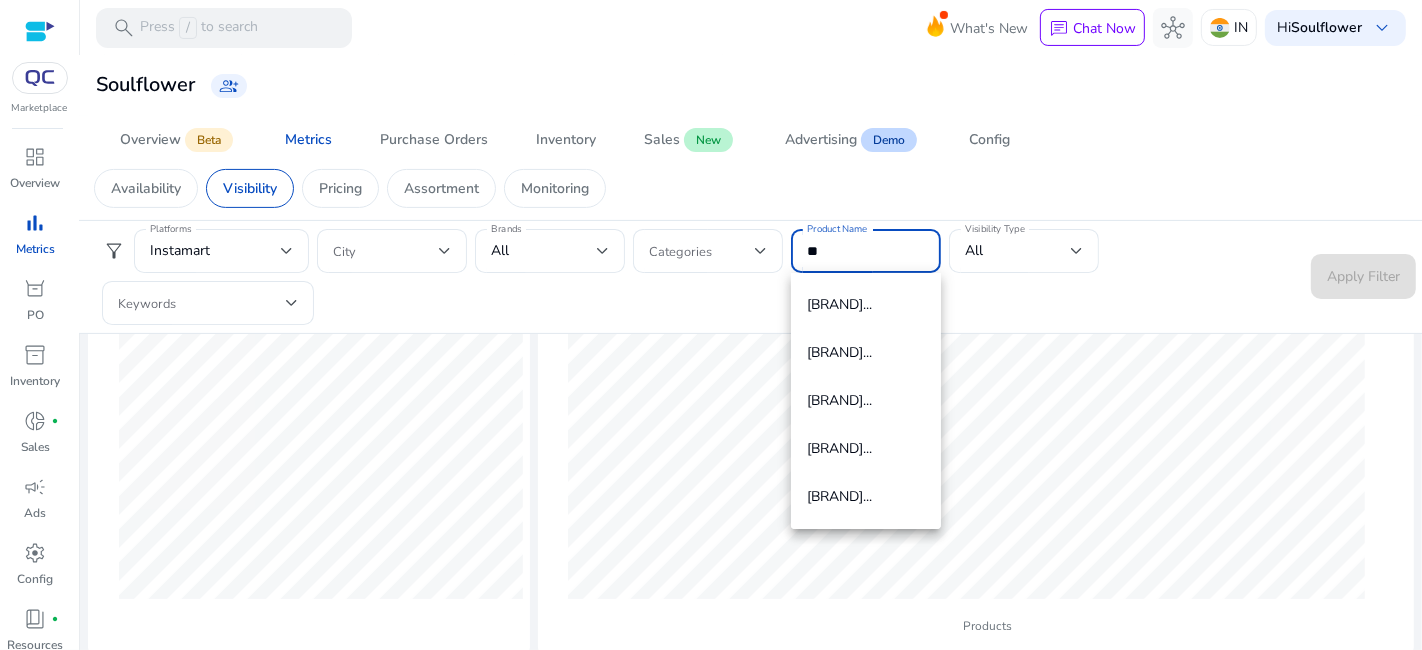 type on "*" 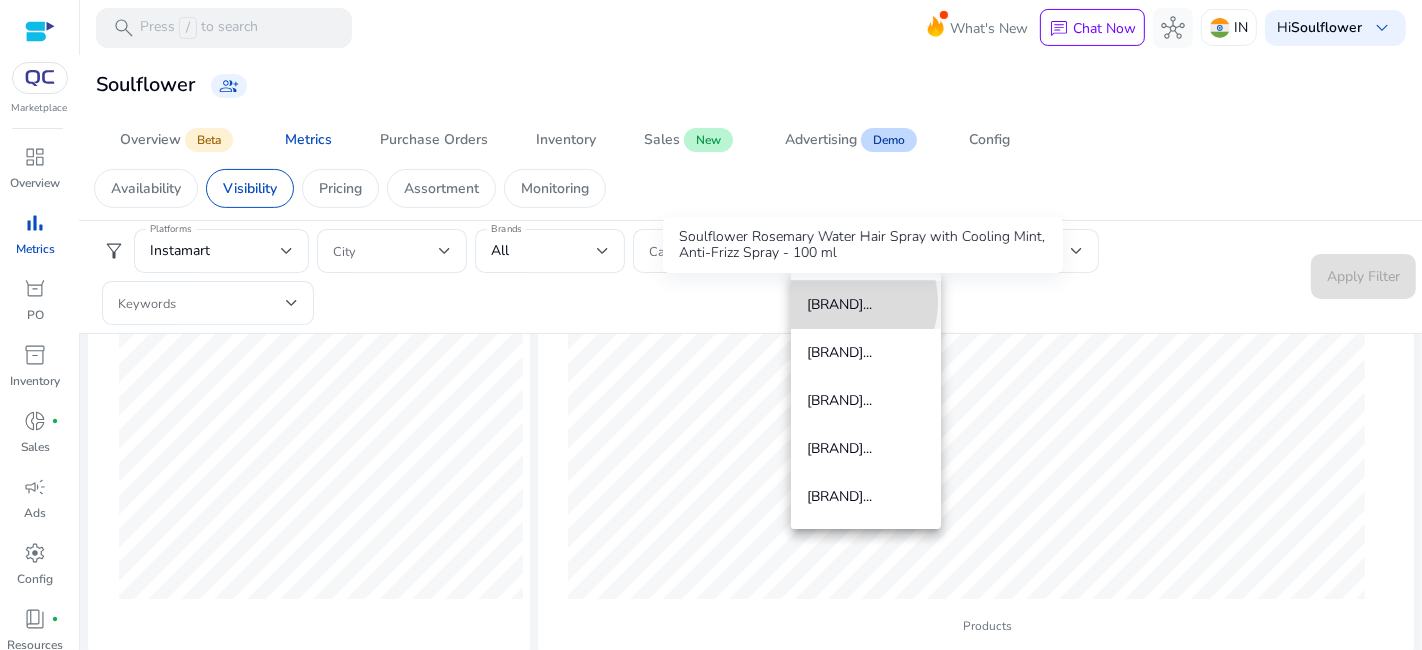 click on "[BRAND]..." at bounding box center [866, 305] 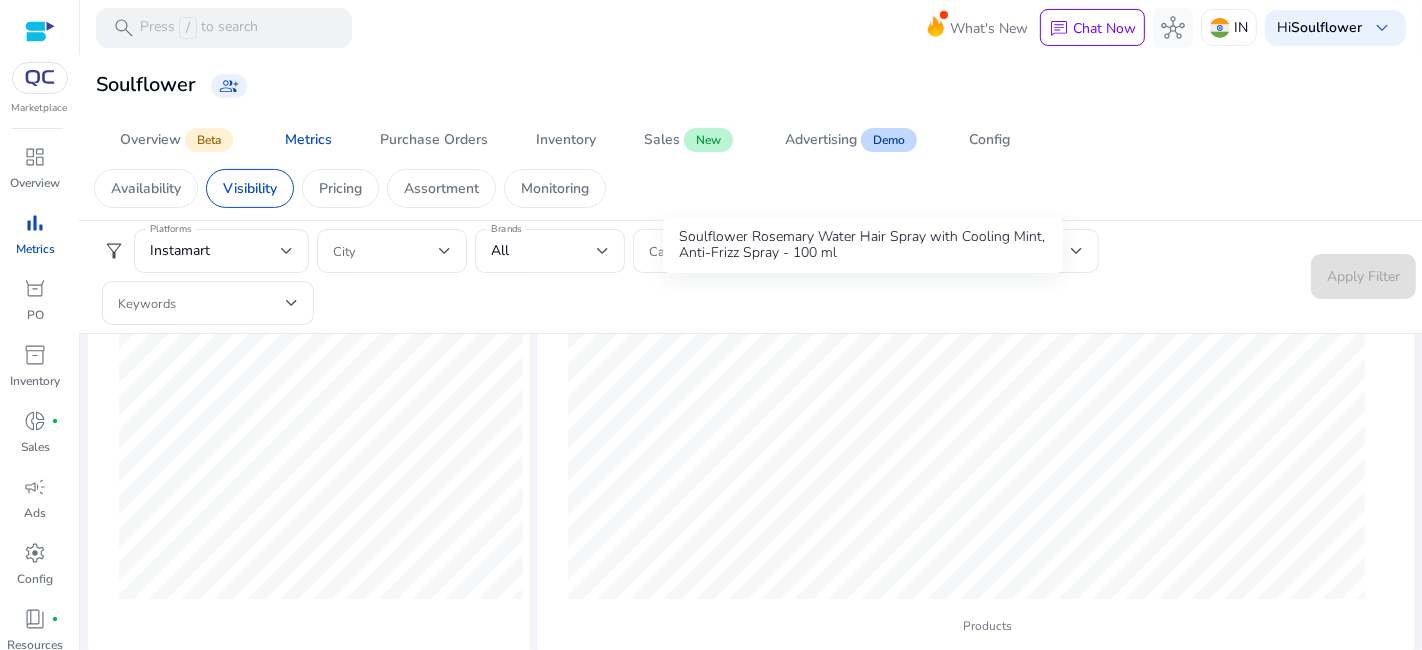 type on "**********" 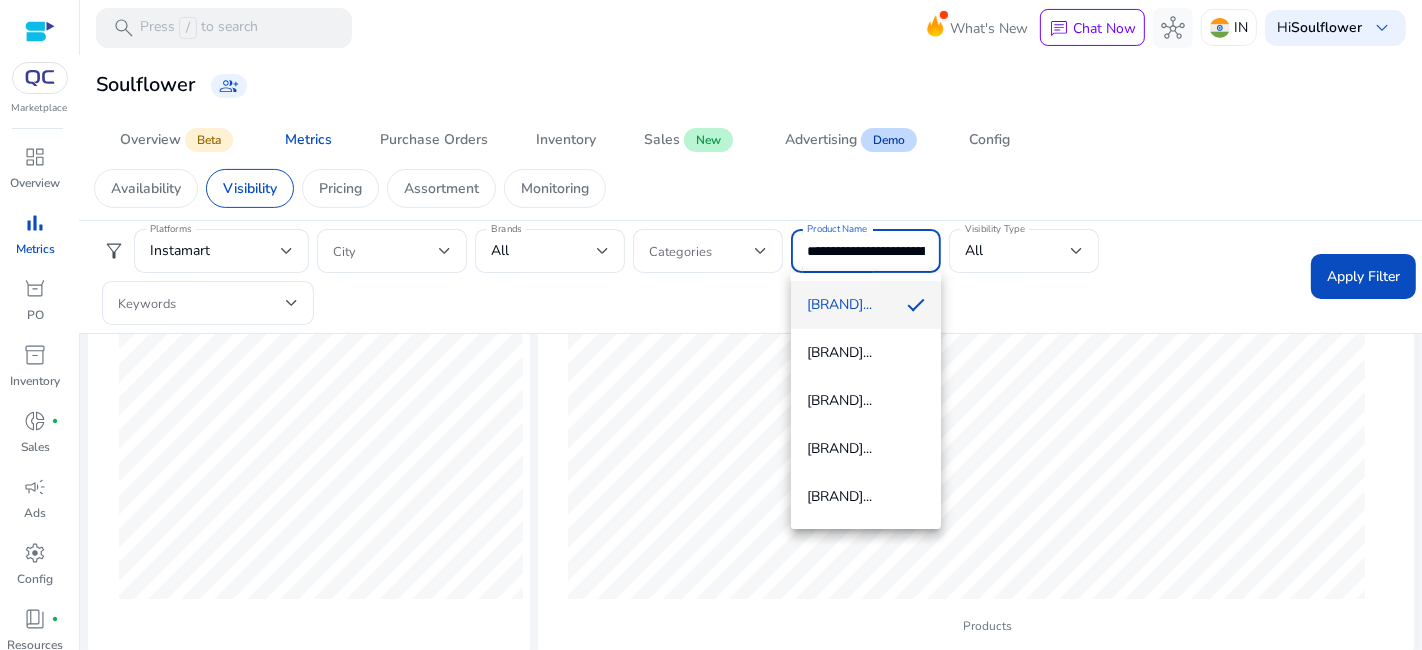 scroll, scrollTop: 0, scrollLeft: 411, axis: horizontal 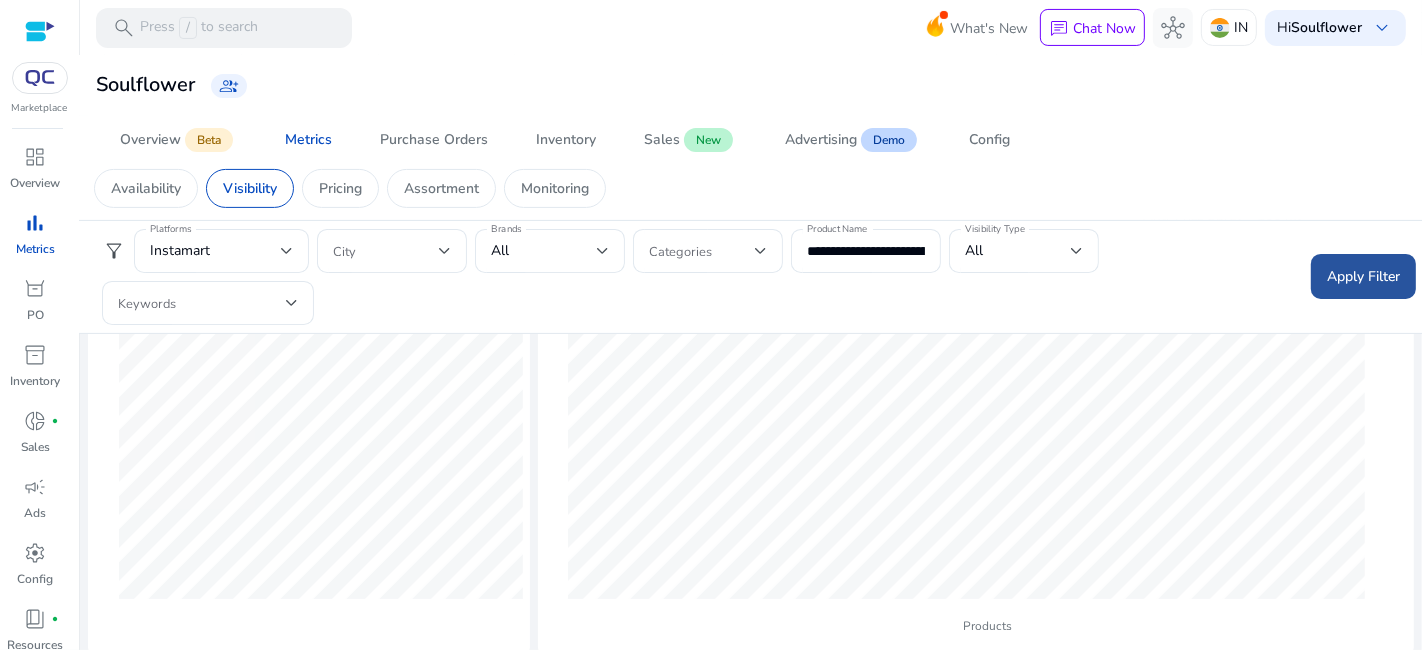 click on "Apply Filter" 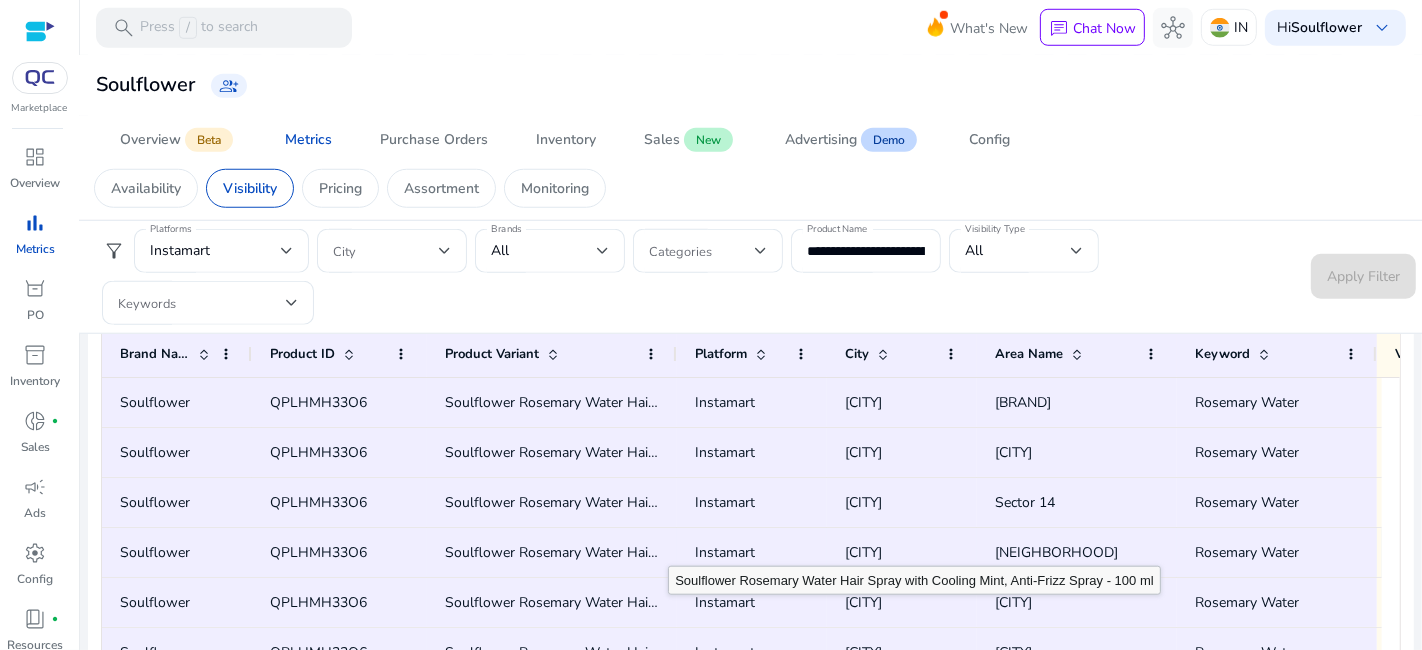 scroll, scrollTop: 1510, scrollLeft: 0, axis: vertical 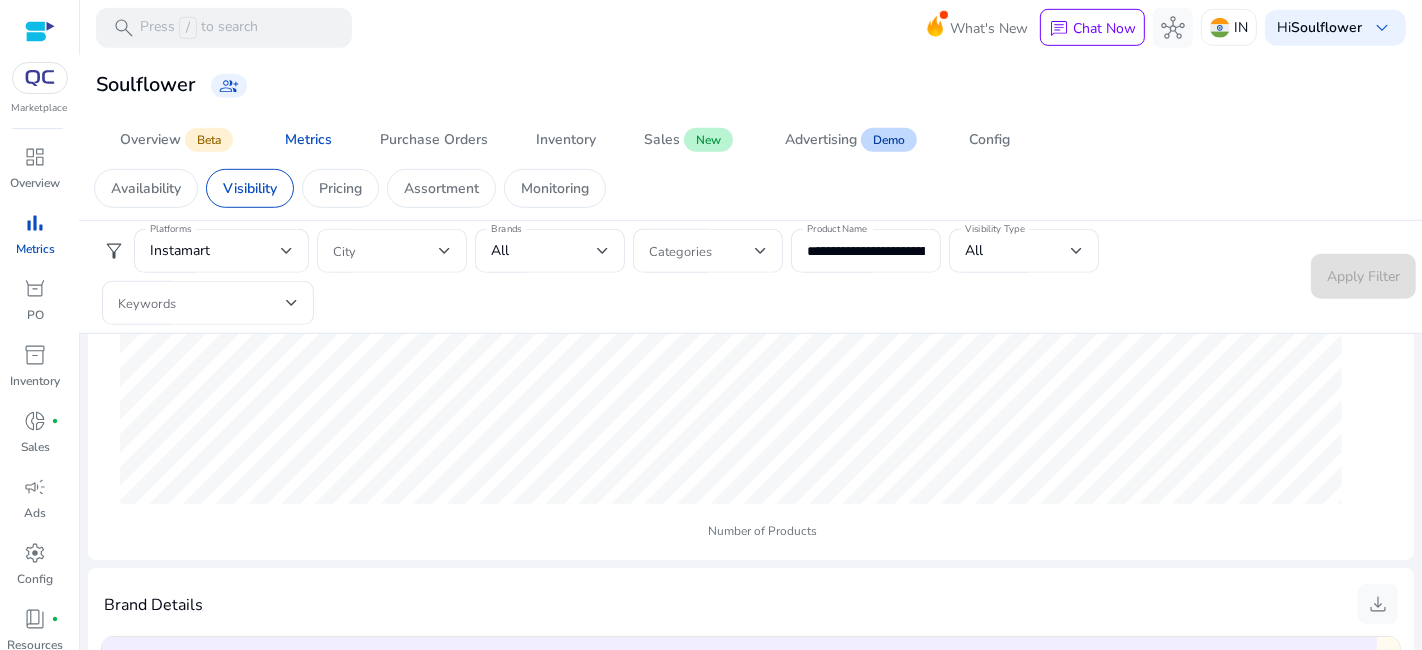 click 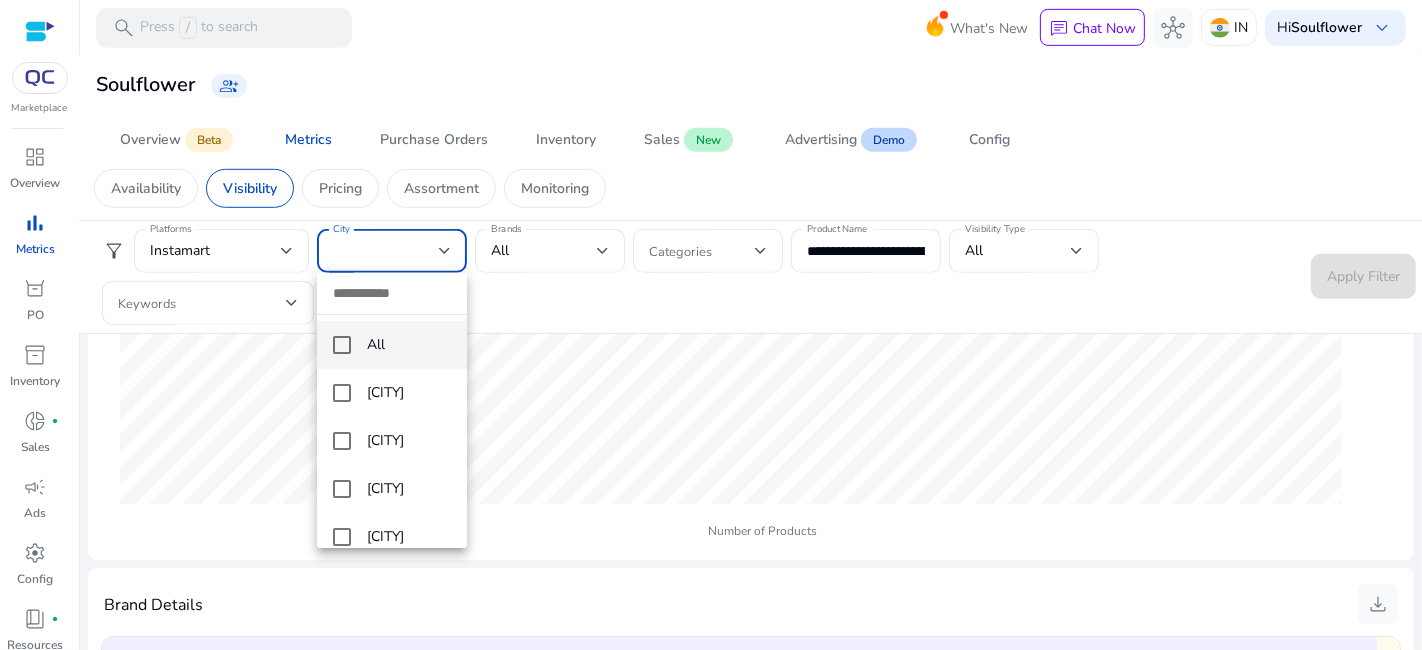 click at bounding box center (711, 325) 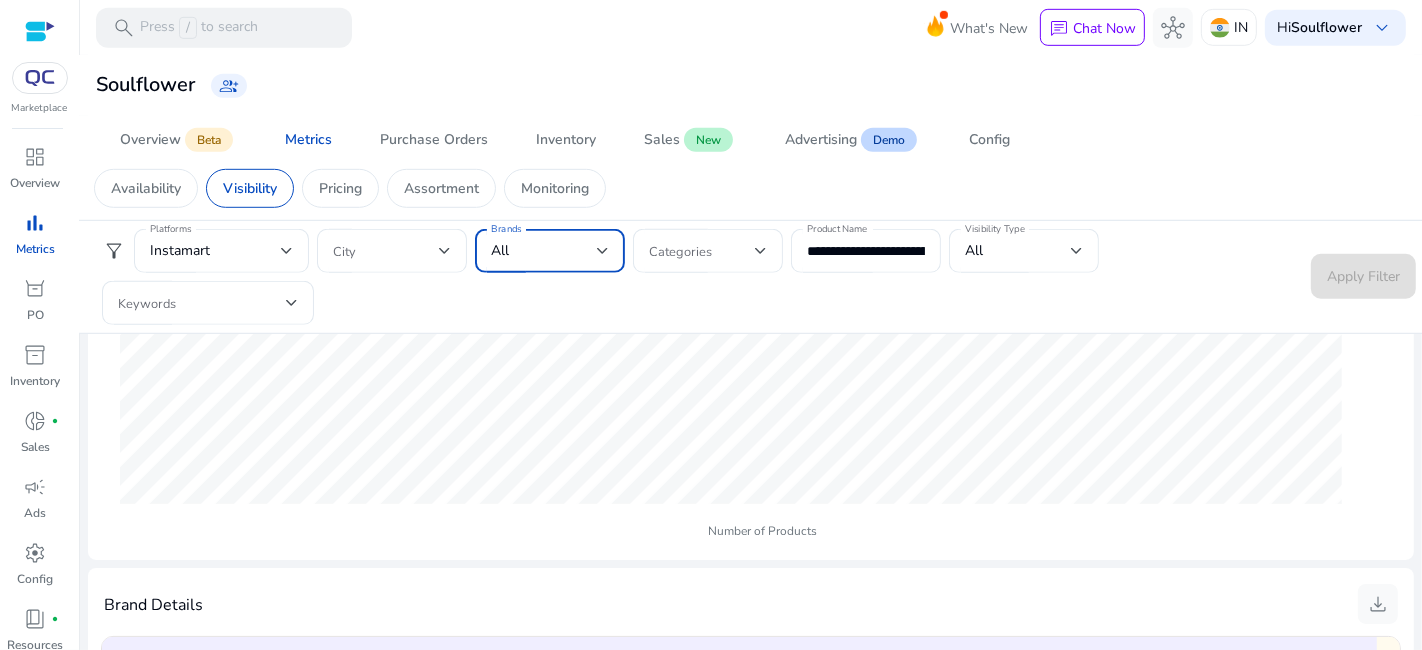 click on "All" at bounding box center [544, 251] 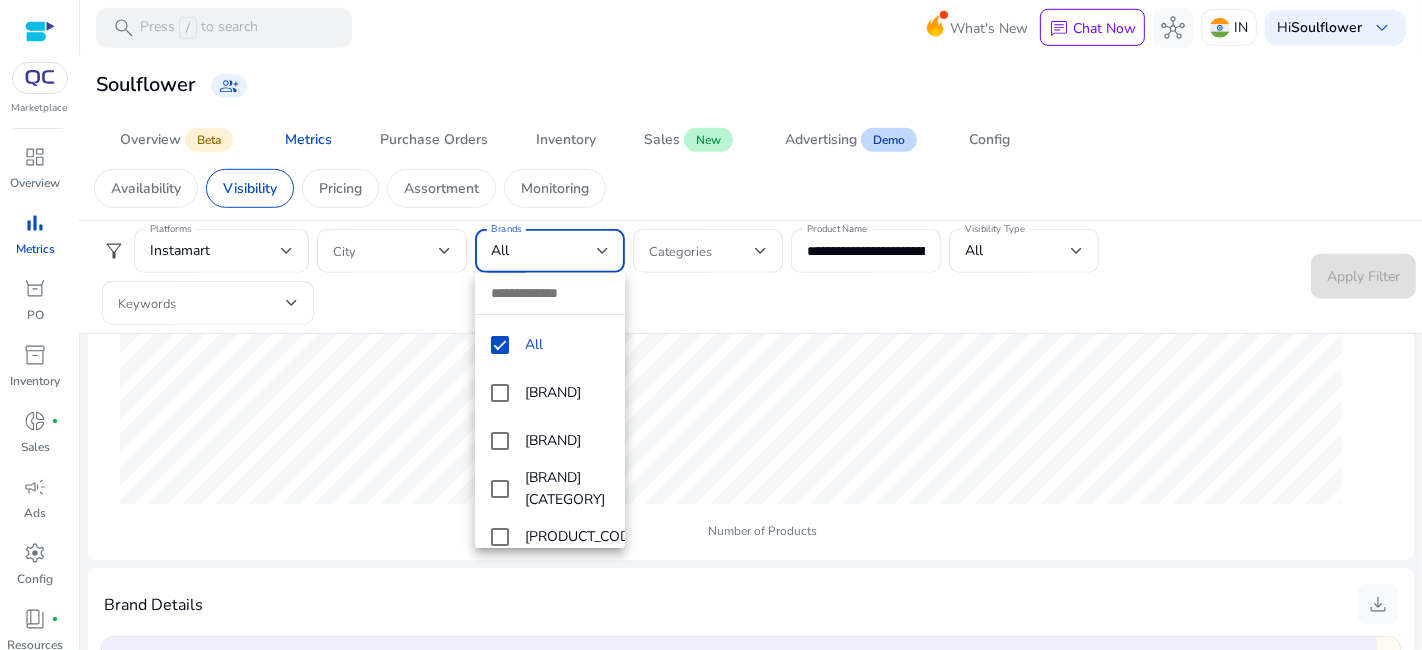 click at bounding box center (711, 325) 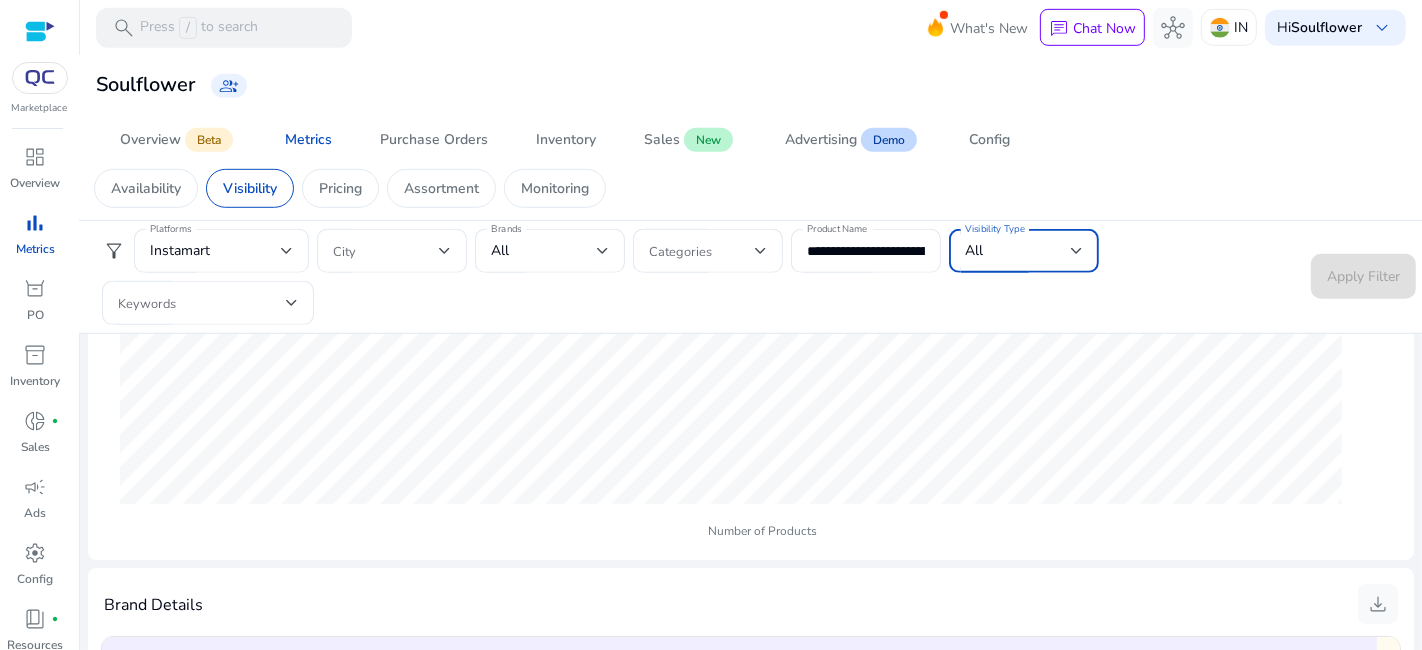 click on "All" at bounding box center [1018, 251] 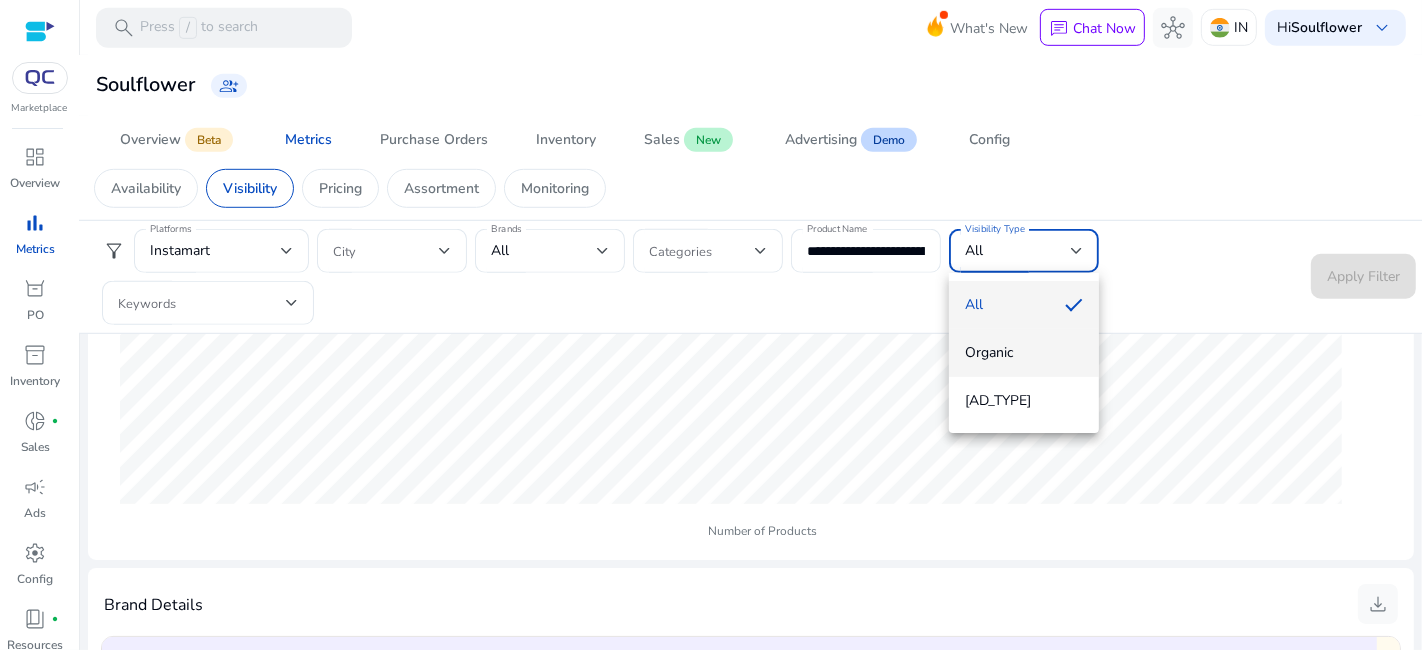click on "Organic" at bounding box center [1024, 353] 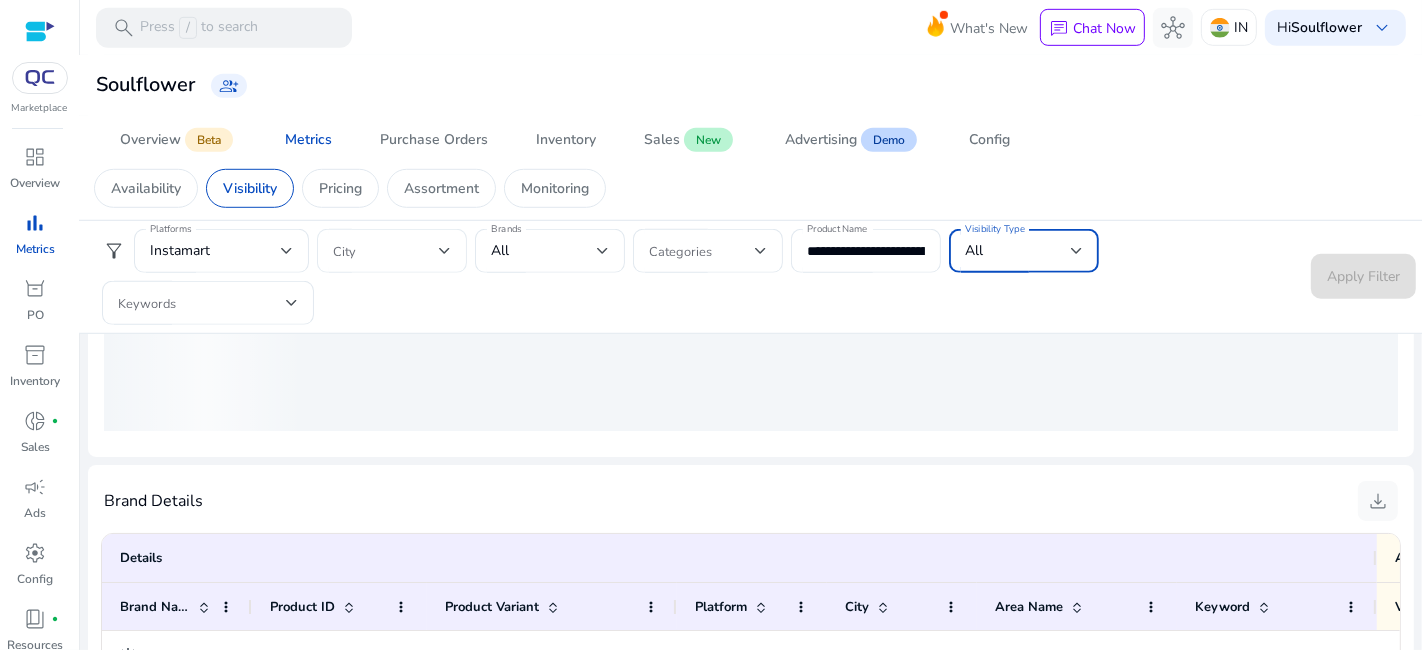 scroll, scrollTop: 1021, scrollLeft: 0, axis: vertical 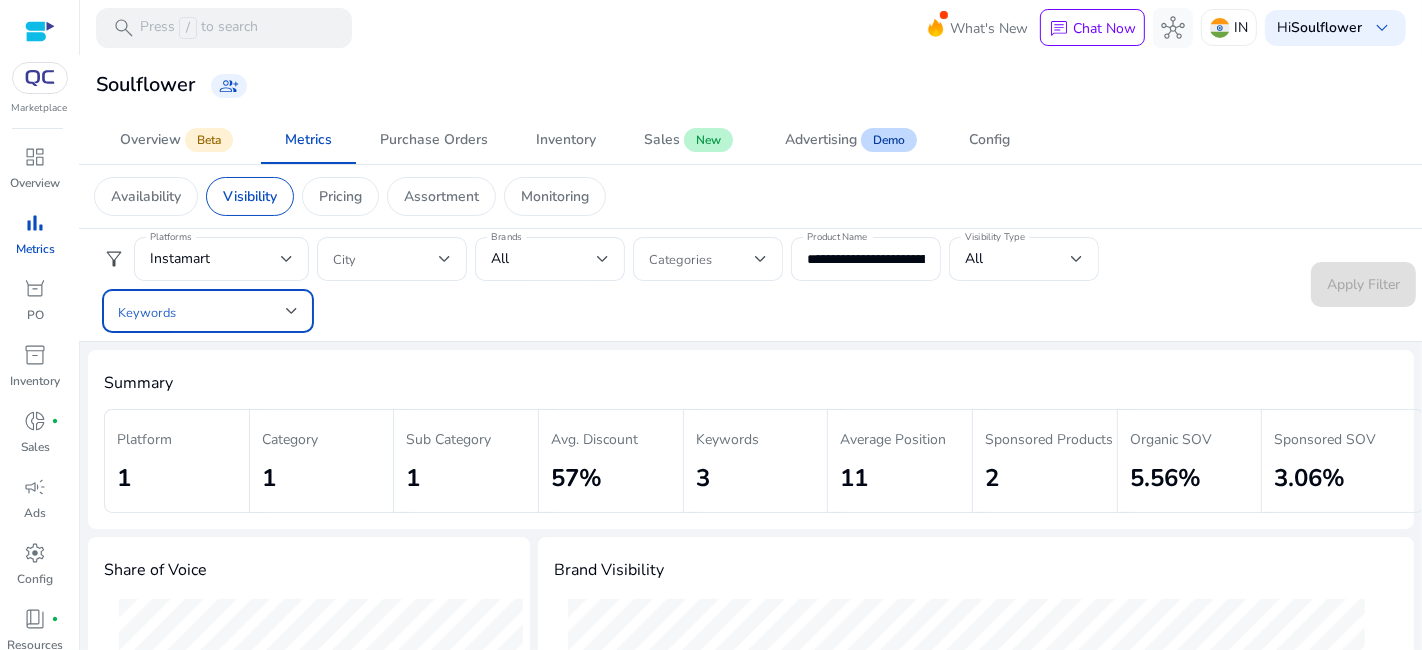 click at bounding box center (202, 311) 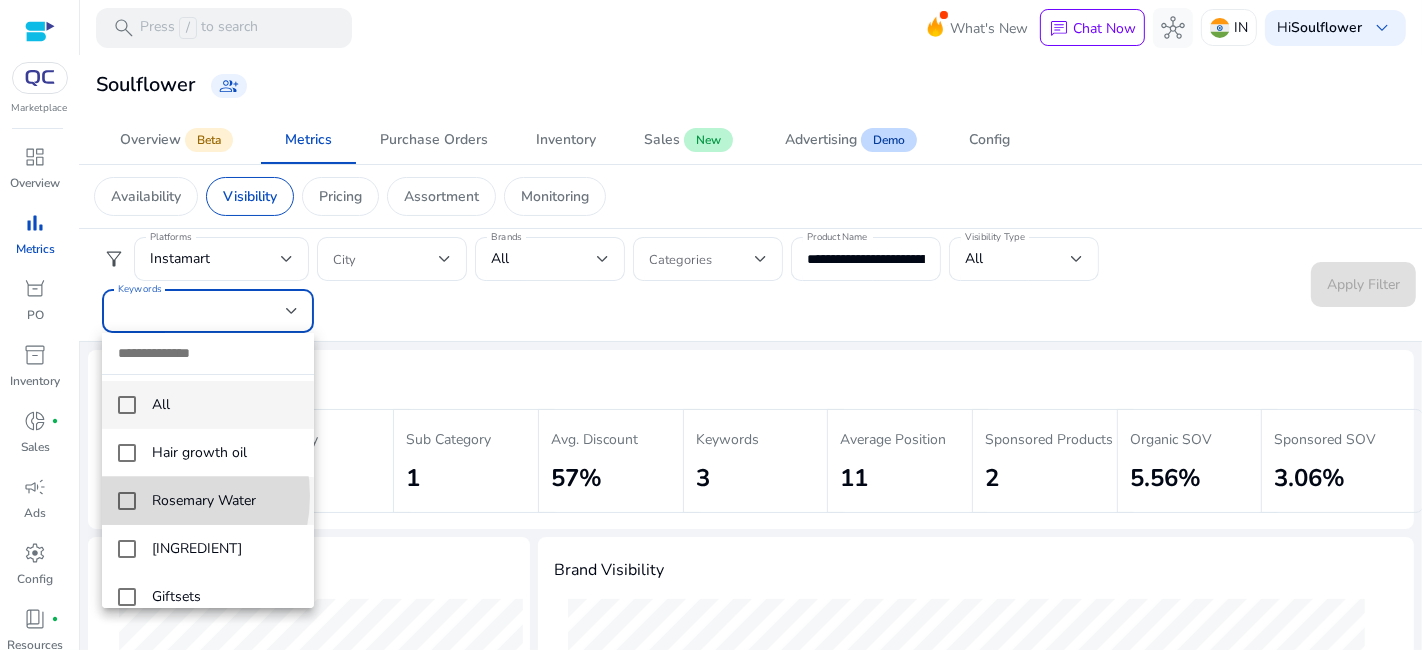 click on "Rosemary Water" at bounding box center [208, 501] 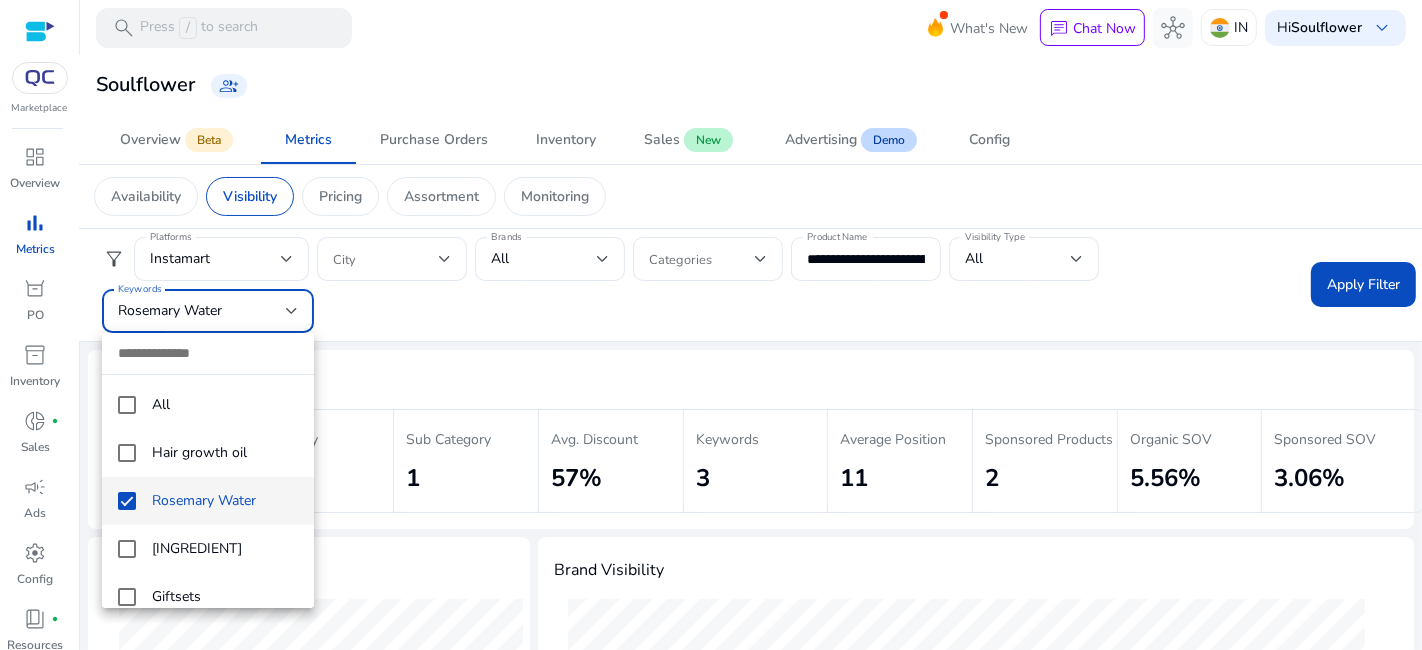 click at bounding box center (711, 325) 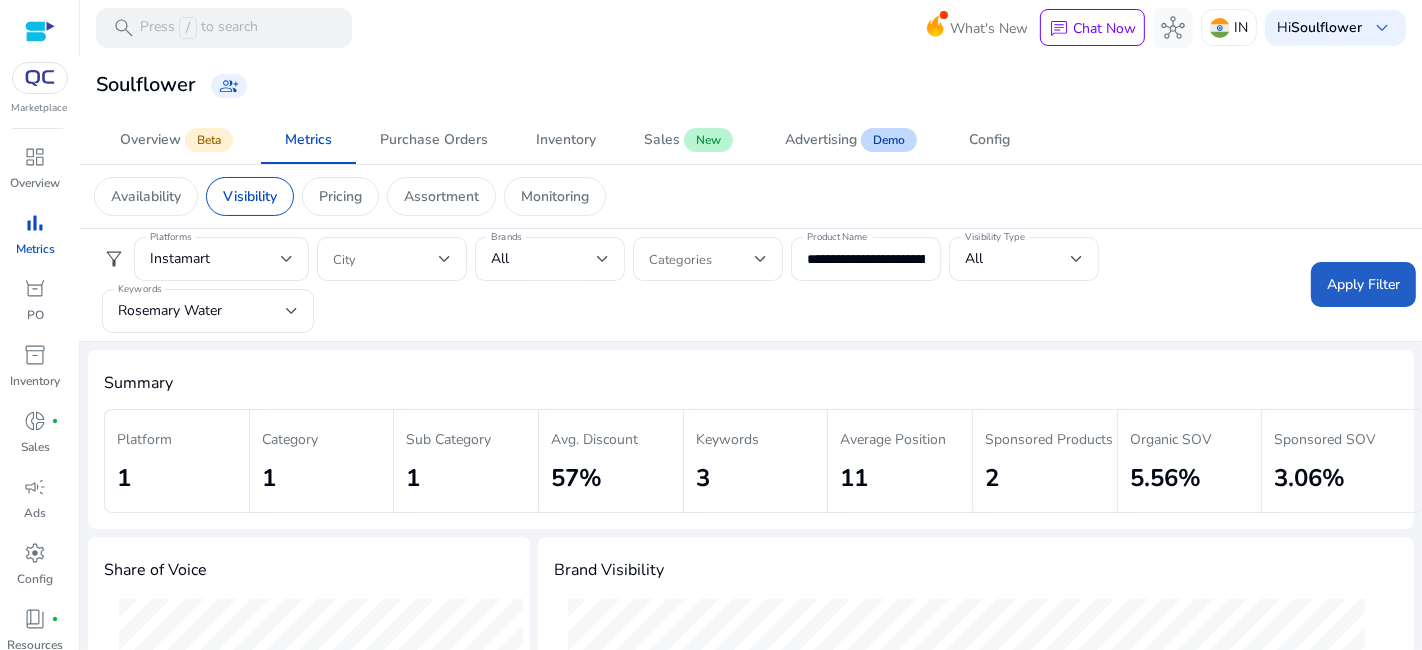 click on "Apply Filter" 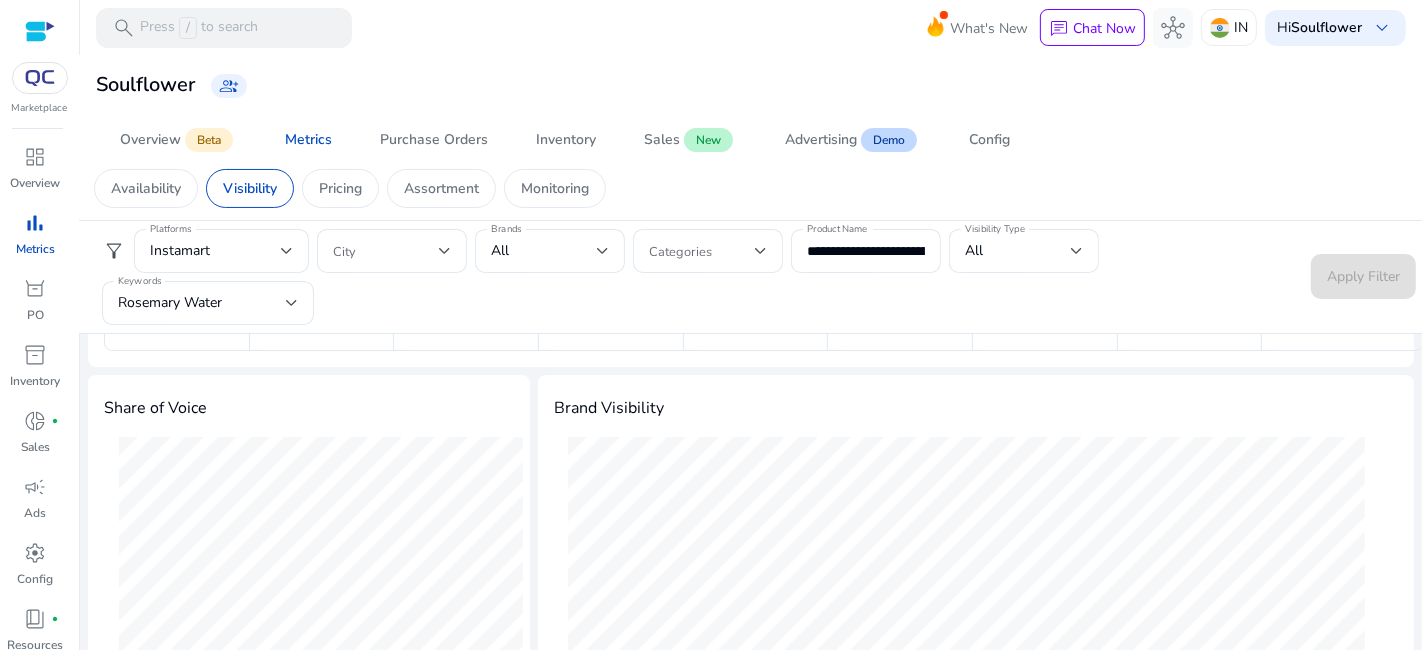scroll, scrollTop: 0, scrollLeft: 0, axis: both 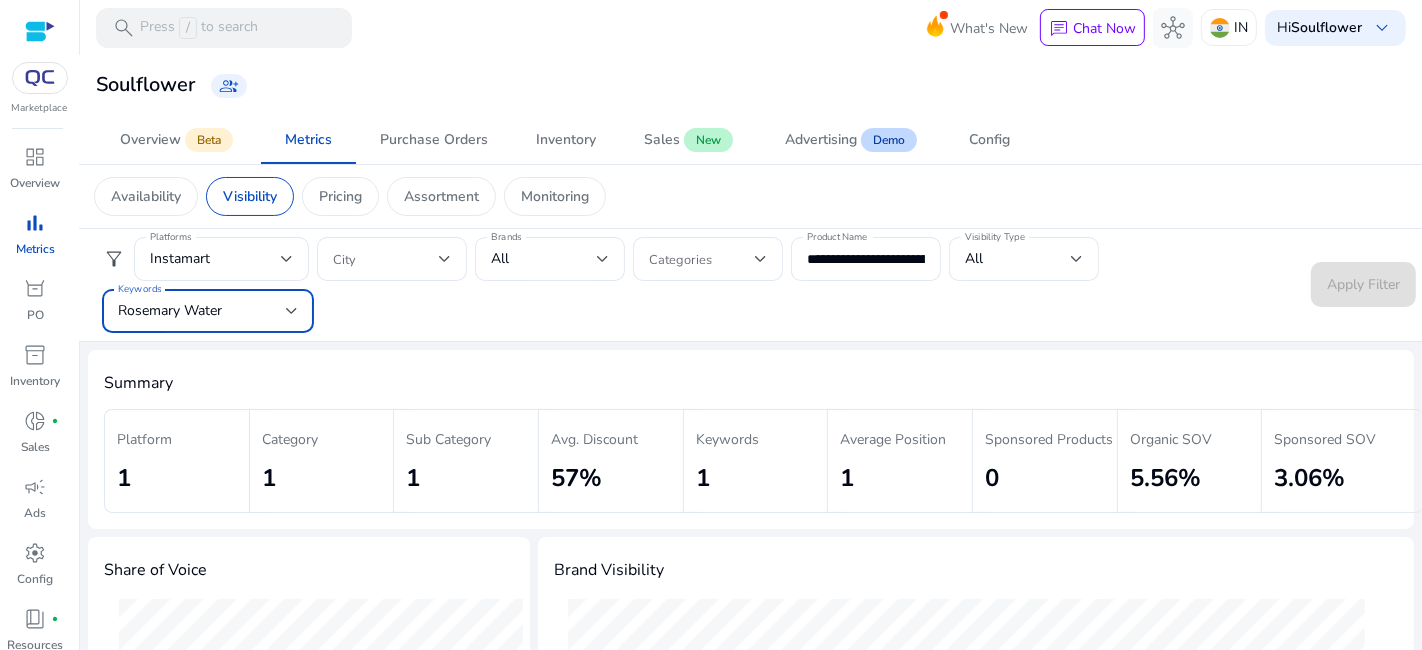 click on "Rosemary Water" at bounding box center [208, 311] 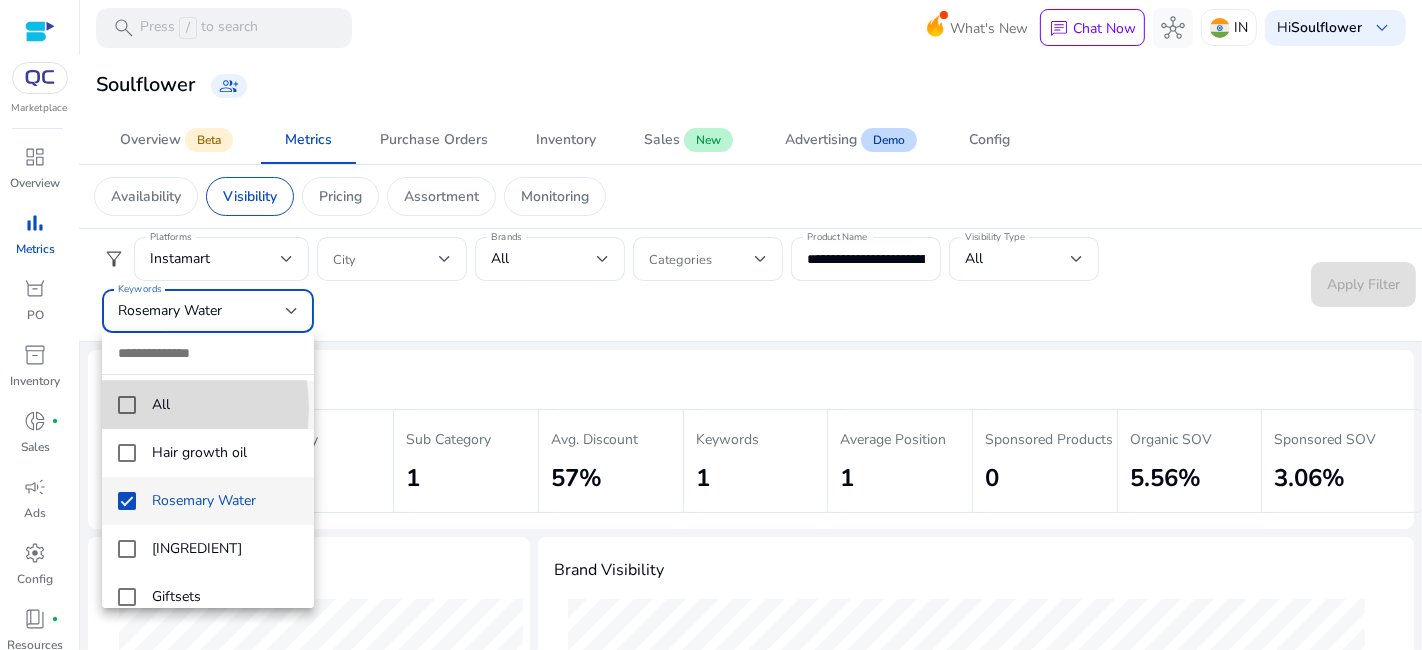 click at bounding box center (127, 405) 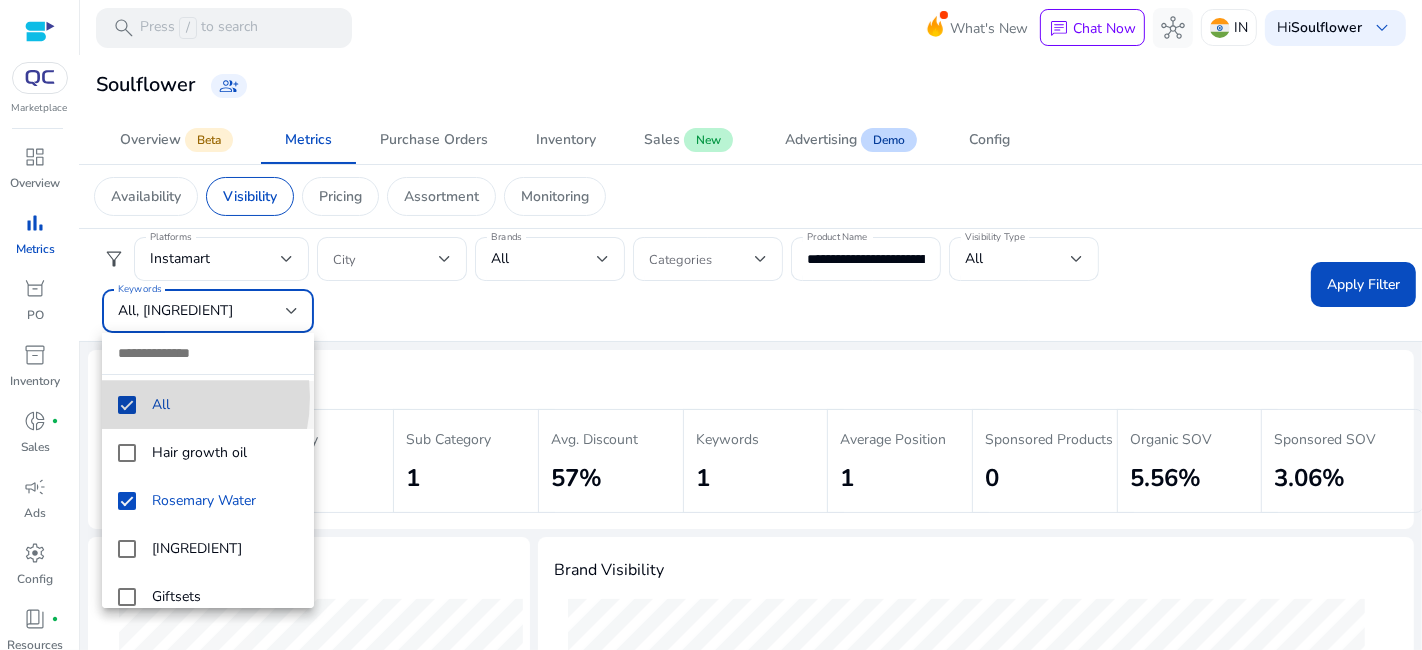 click at bounding box center [127, 405] 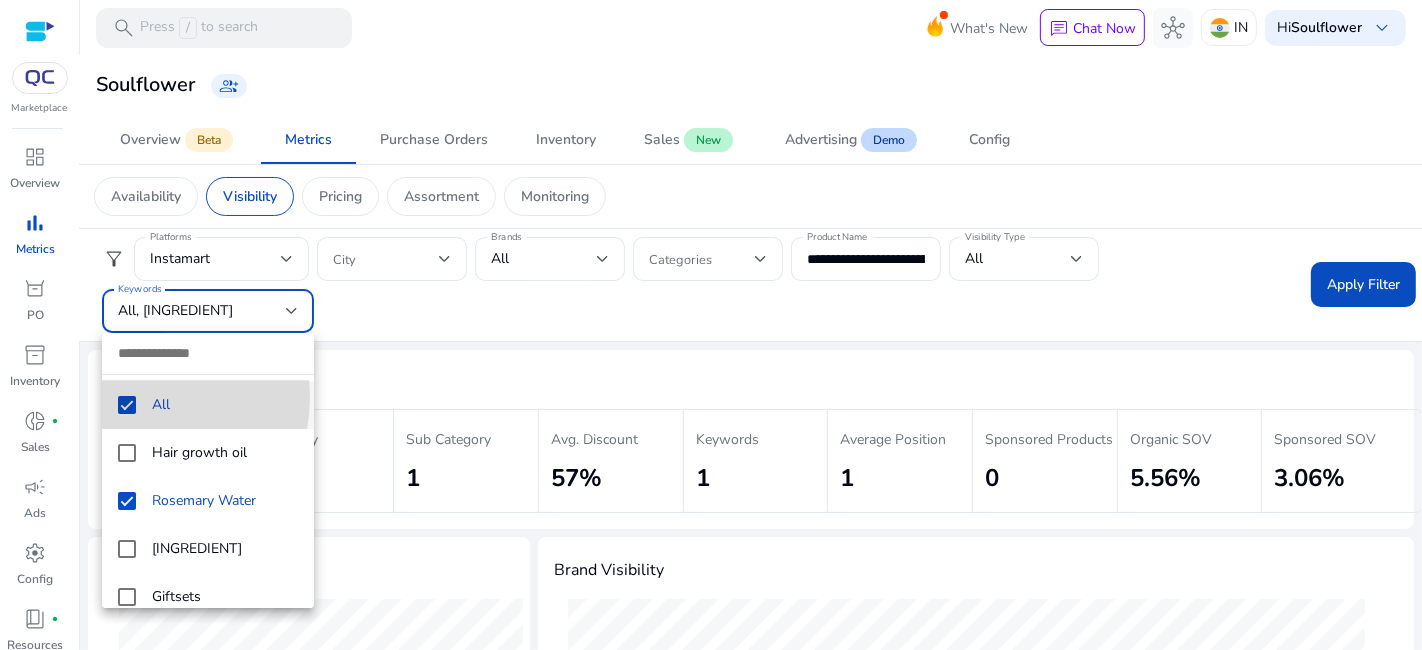click at bounding box center [127, 405] 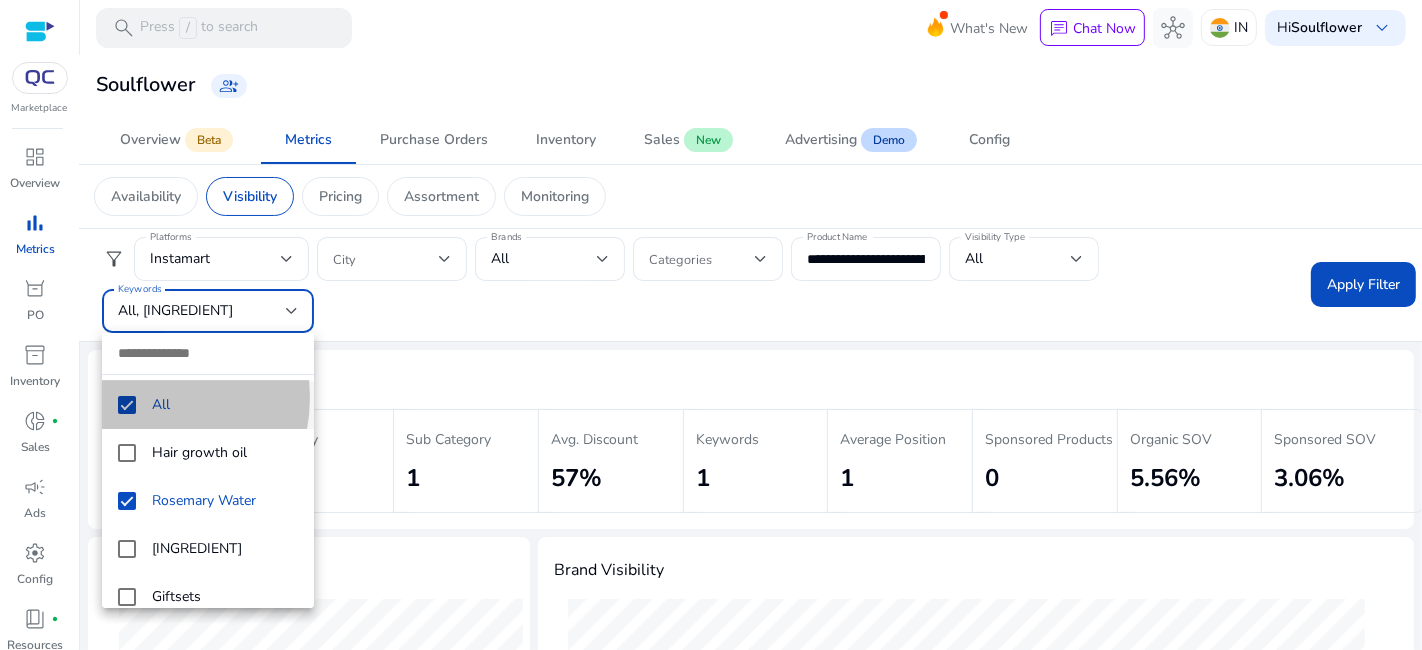 click at bounding box center (127, 405) 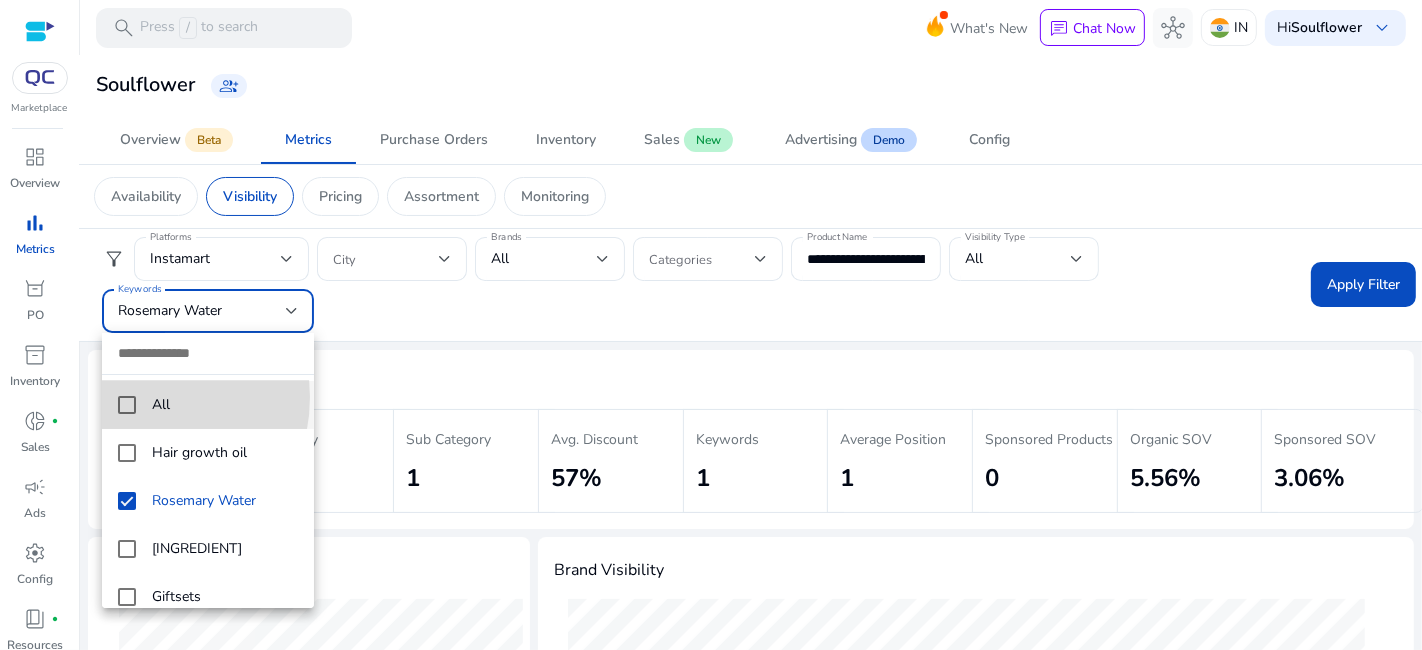 click at bounding box center (127, 405) 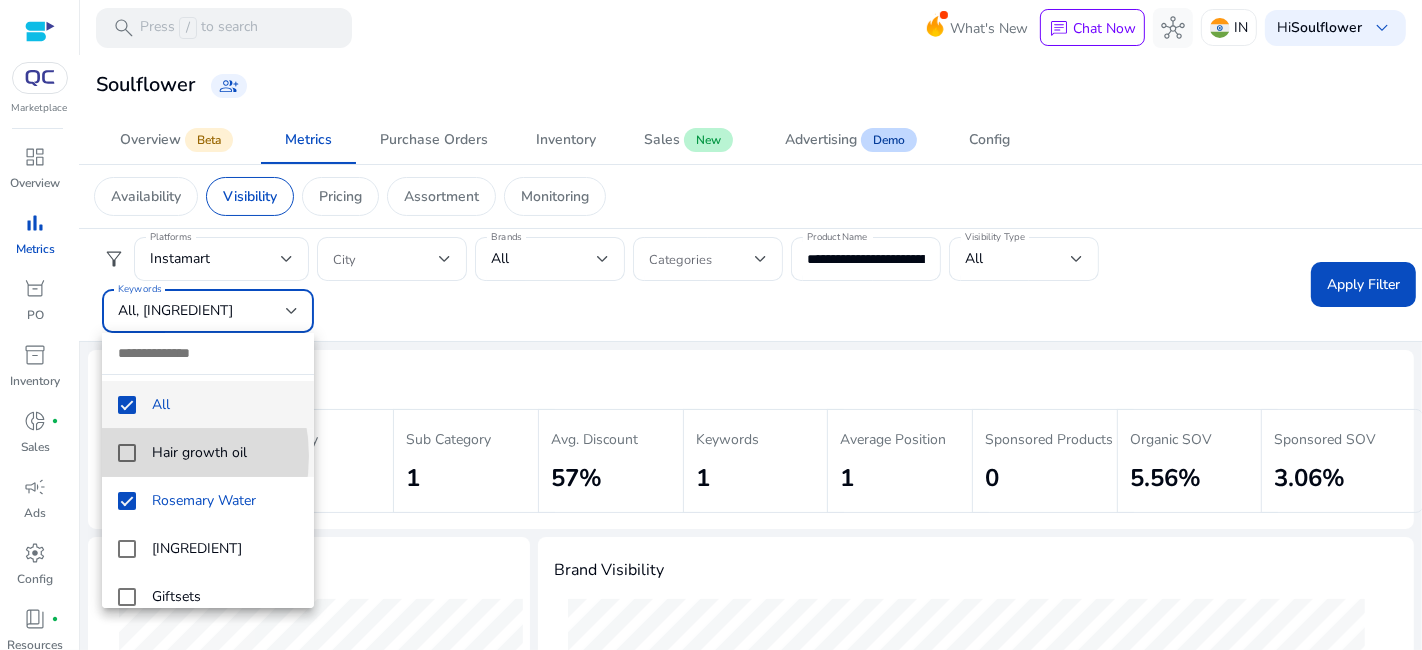 click at bounding box center (127, 453) 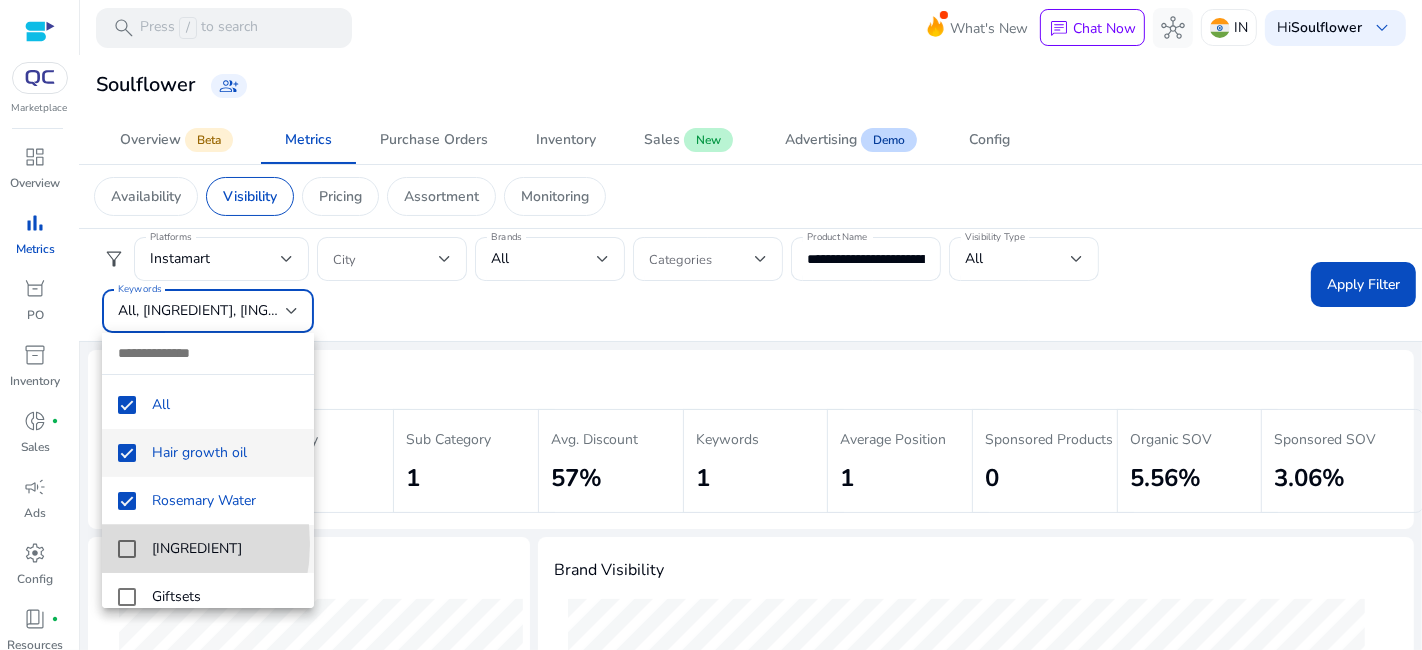 click at bounding box center [127, 549] 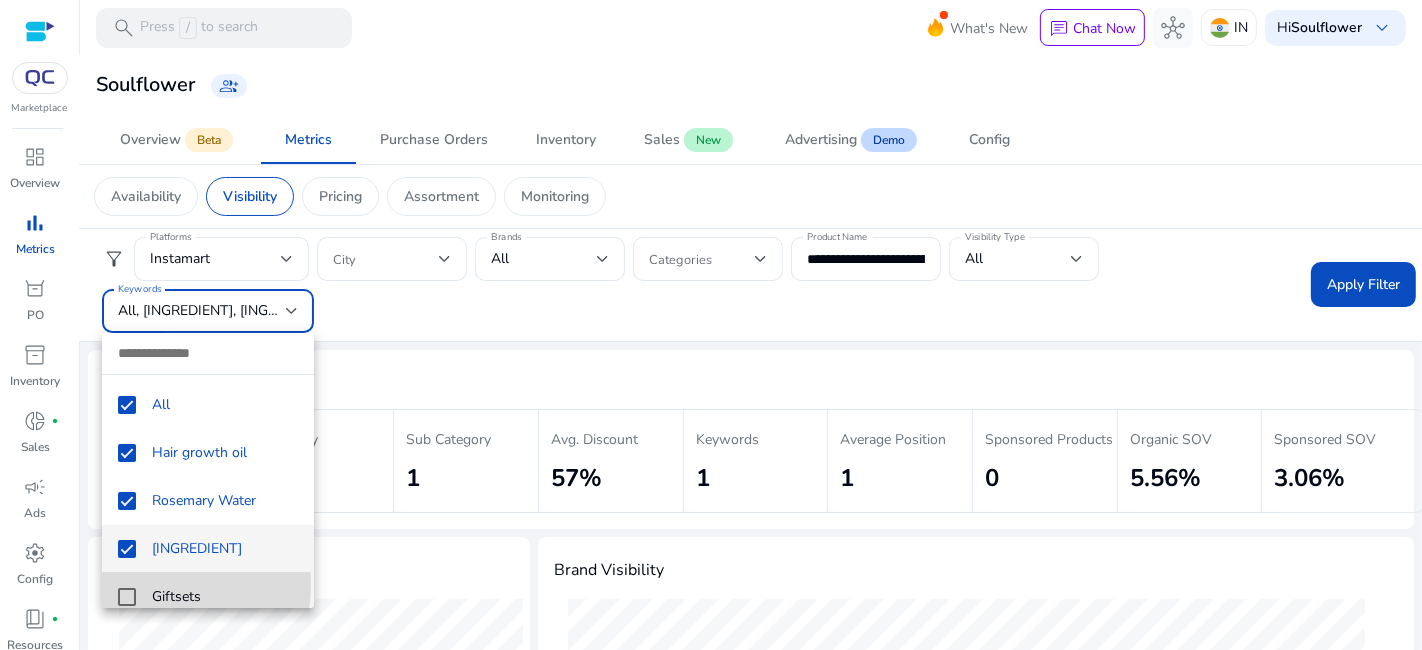 click on "Giftsets" at bounding box center [208, 597] 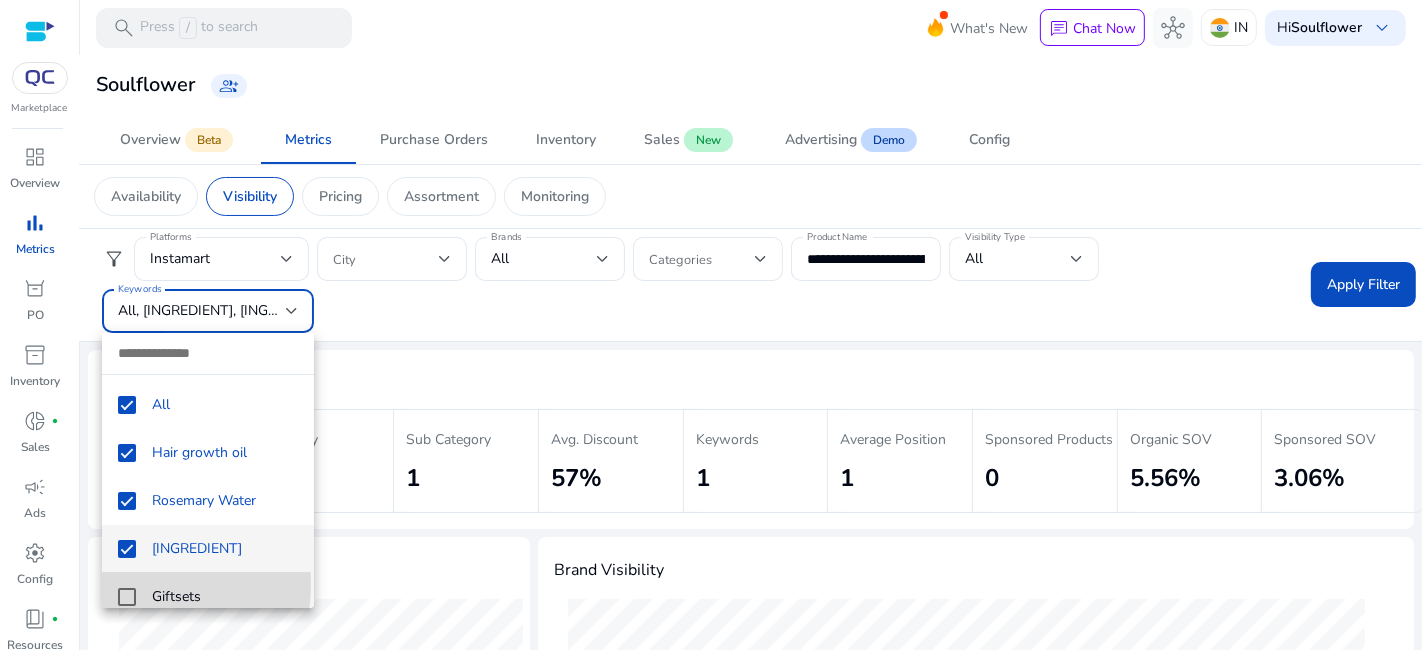 scroll, scrollTop: 13, scrollLeft: 0, axis: vertical 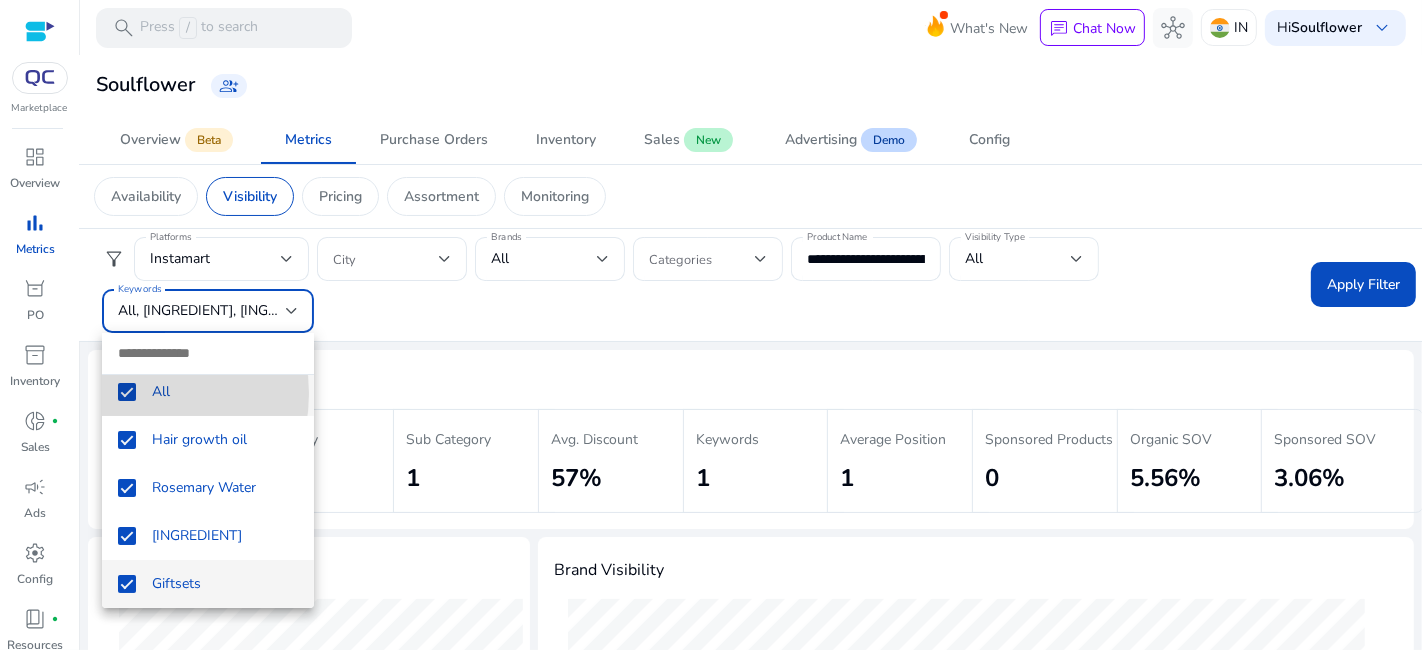 click on "All" at bounding box center (208, 392) 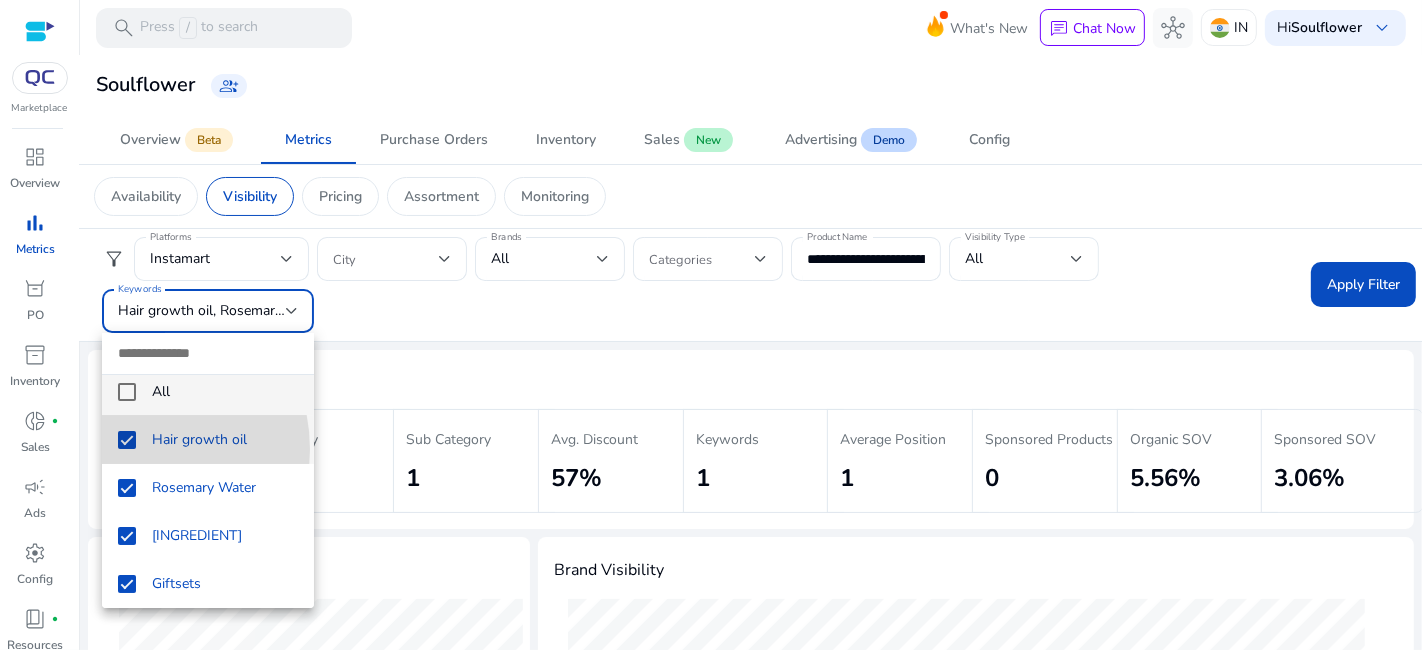 click on "Hair growth oil" at bounding box center [208, 440] 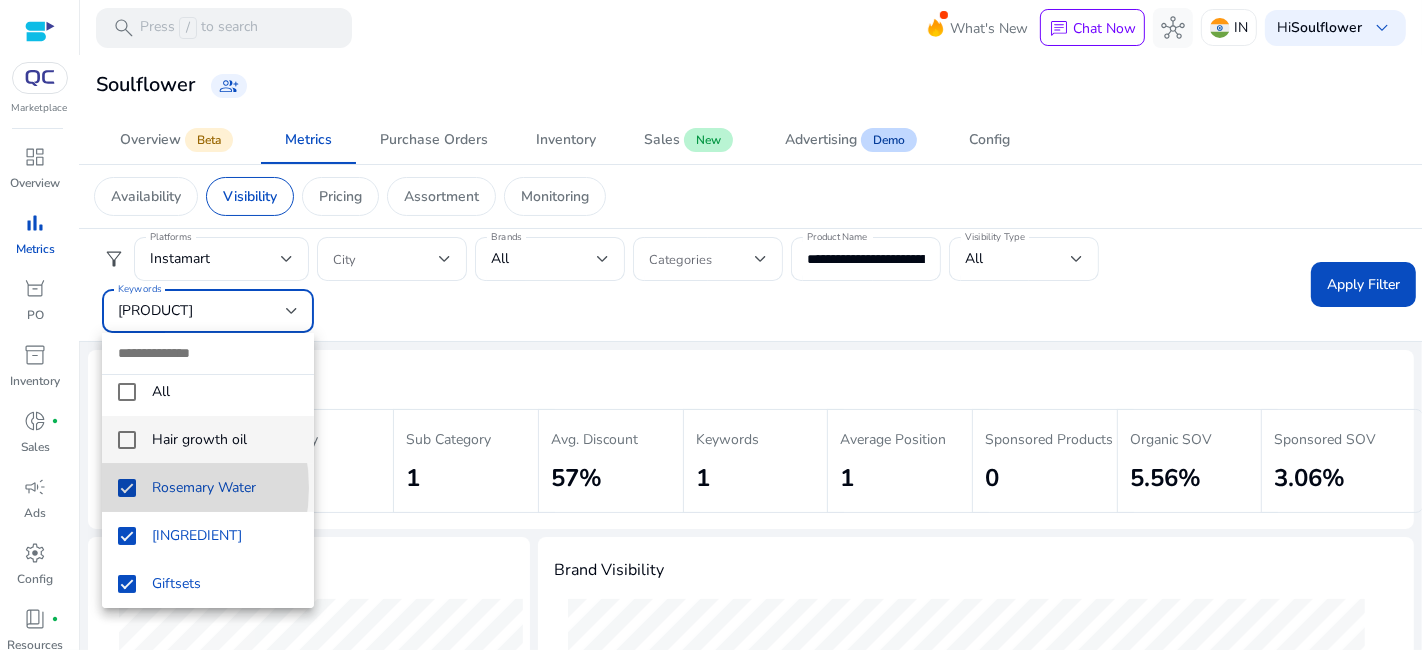 click at bounding box center (127, 488) 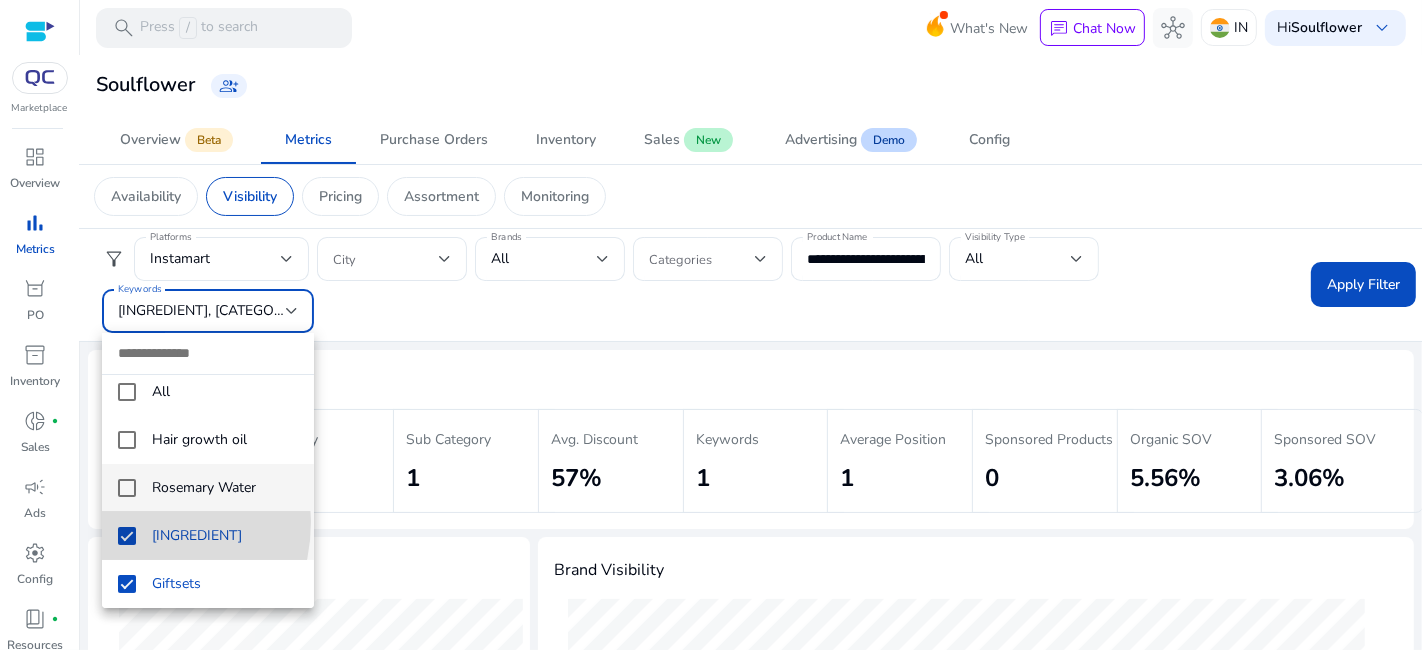 click on "[INGREDIENT]" at bounding box center (208, 536) 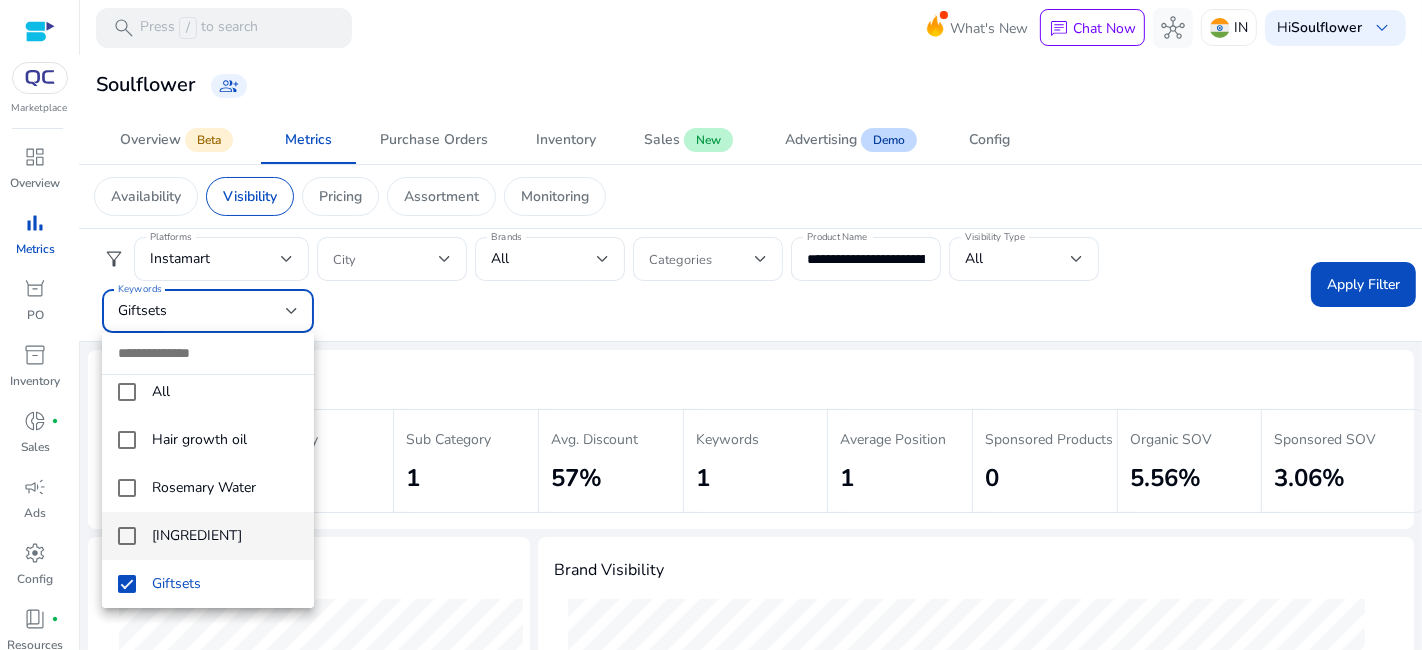 click at bounding box center (711, 325) 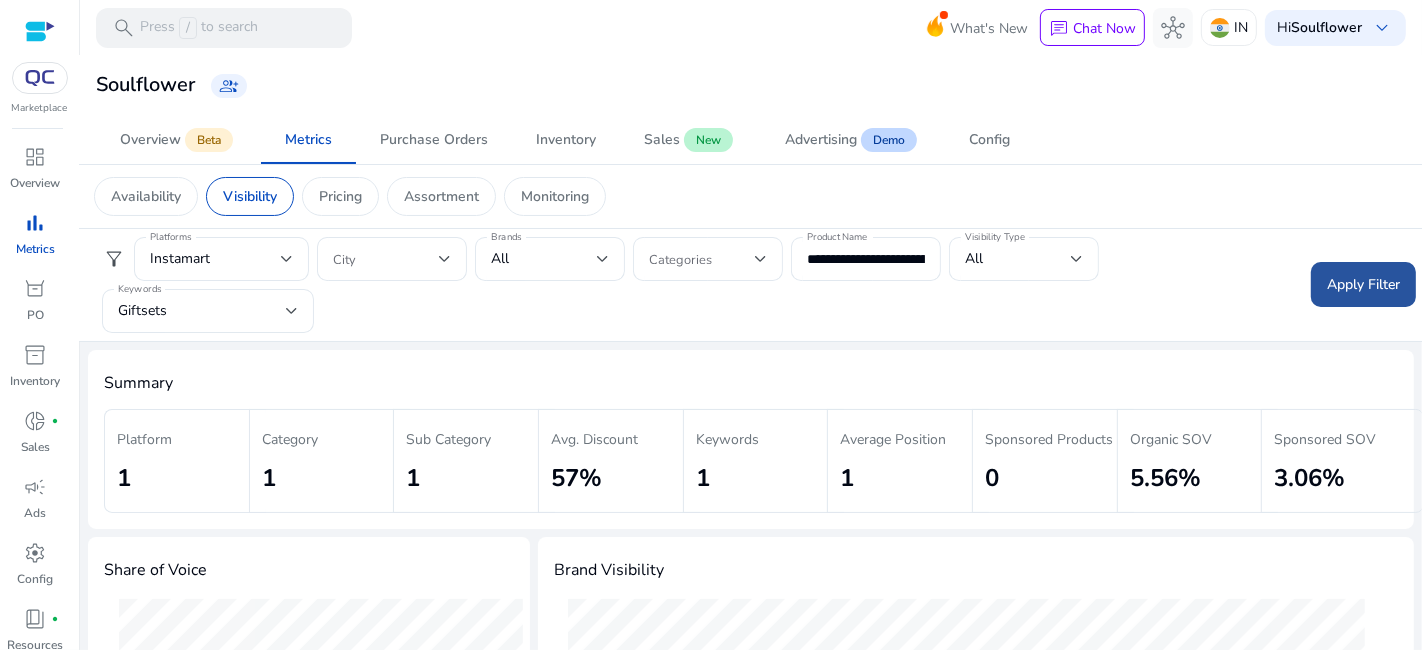click on "Apply Filter" 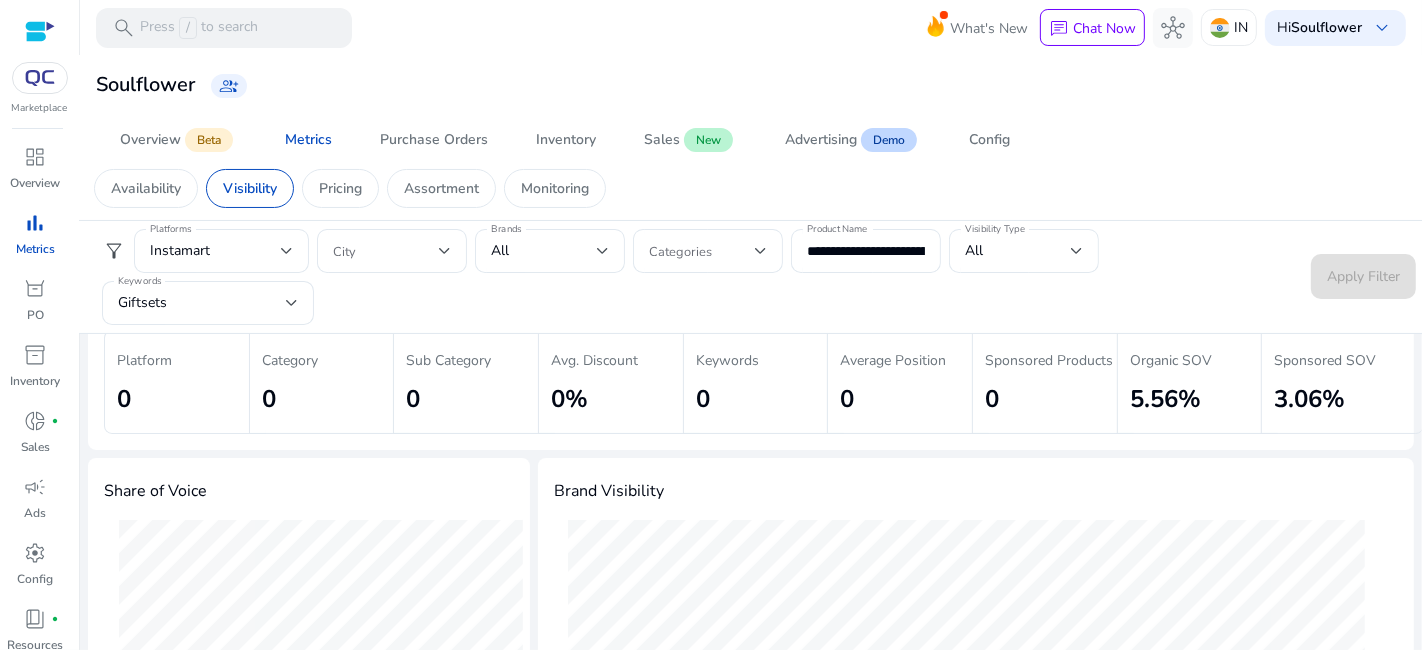 scroll, scrollTop: 0, scrollLeft: 0, axis: both 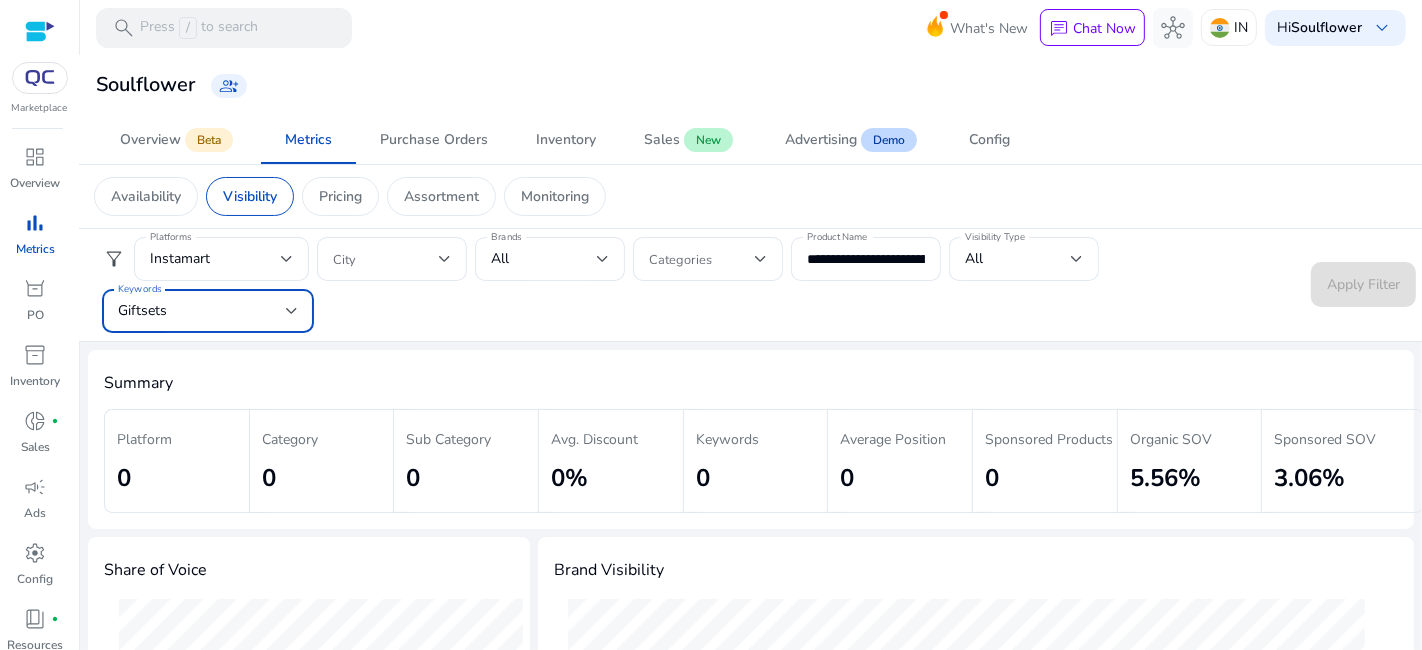 click on "Giftsets" at bounding box center (202, 311) 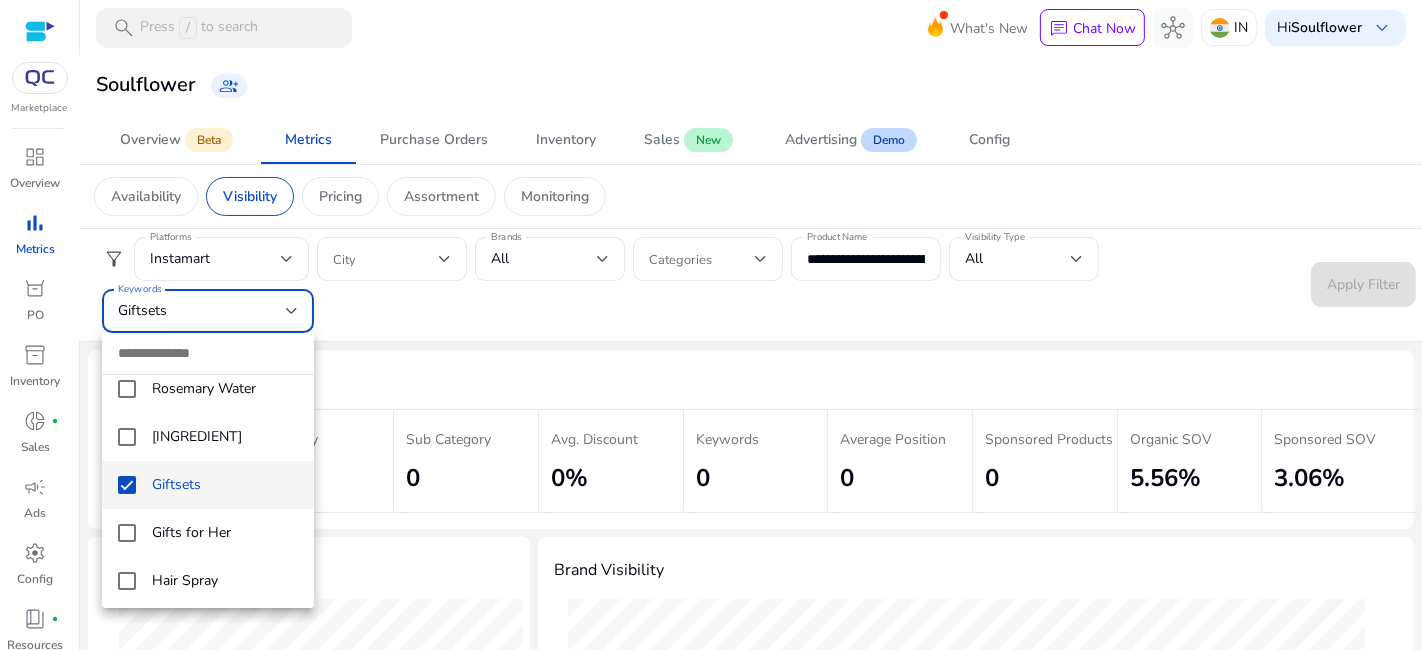 scroll, scrollTop: 115, scrollLeft: 0, axis: vertical 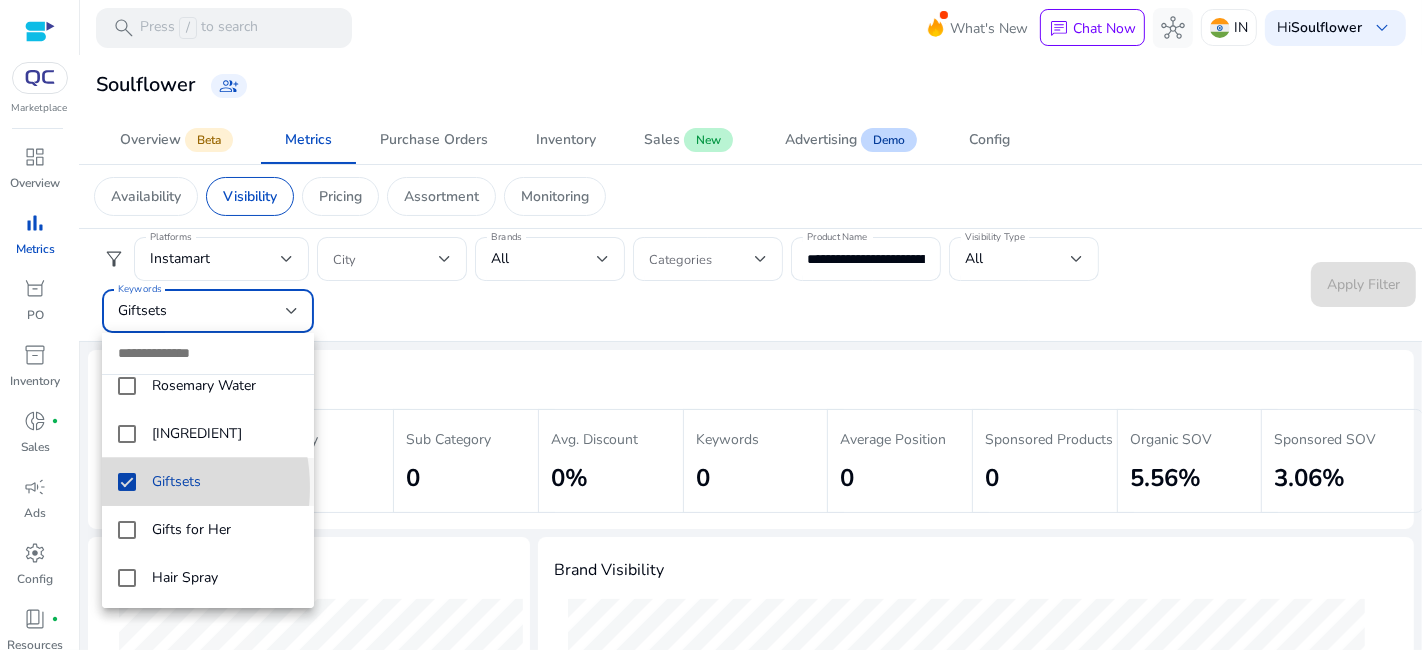 click at bounding box center (127, 482) 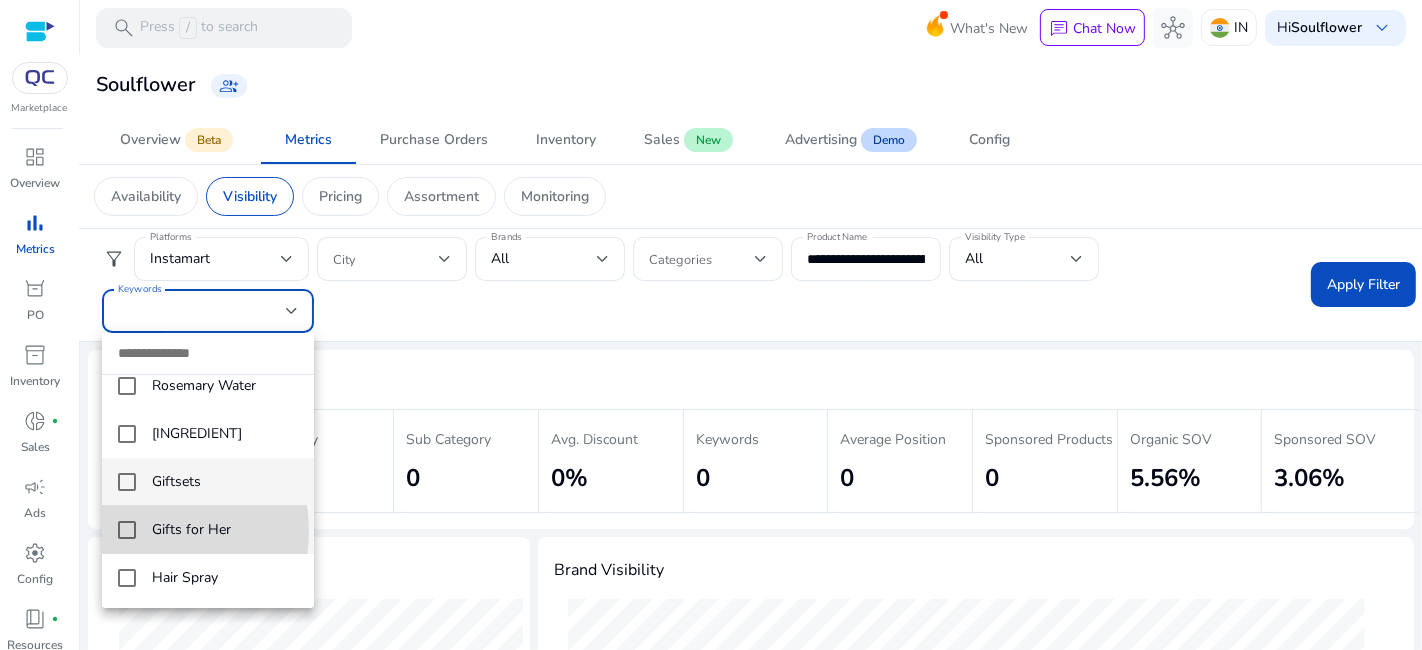 click at bounding box center [127, 530] 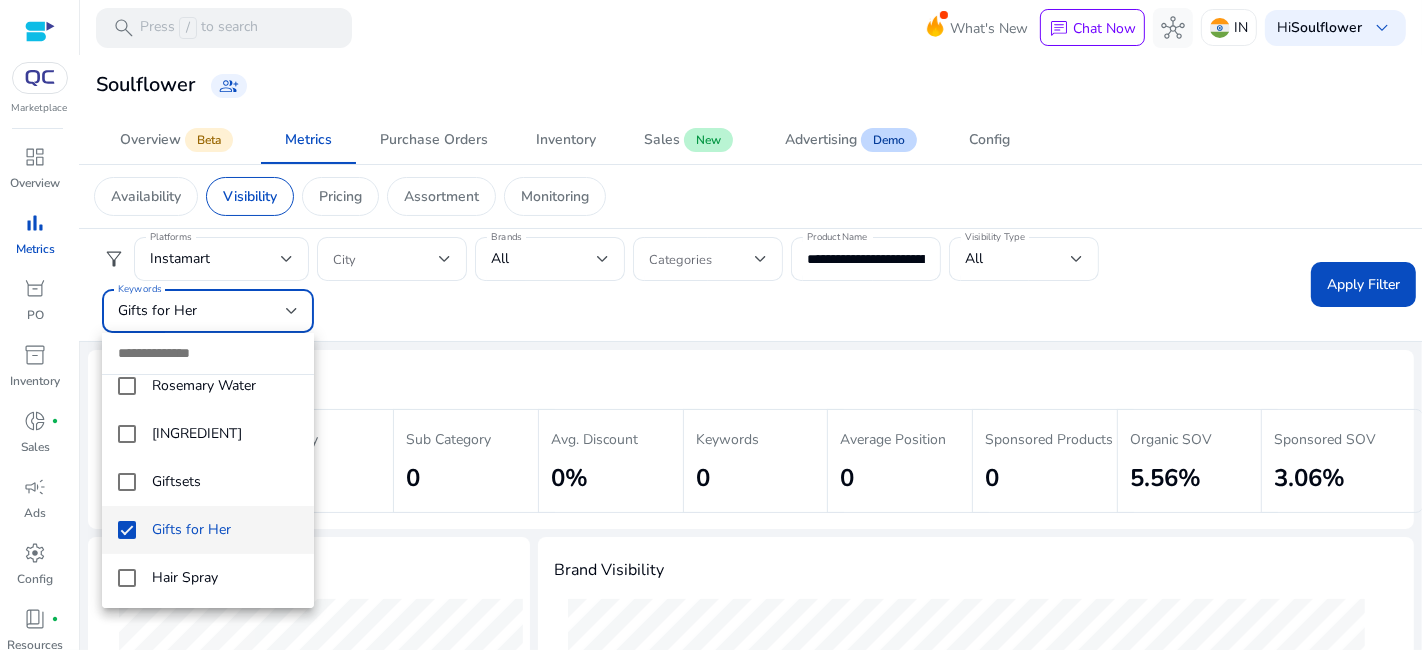 click at bounding box center (711, 325) 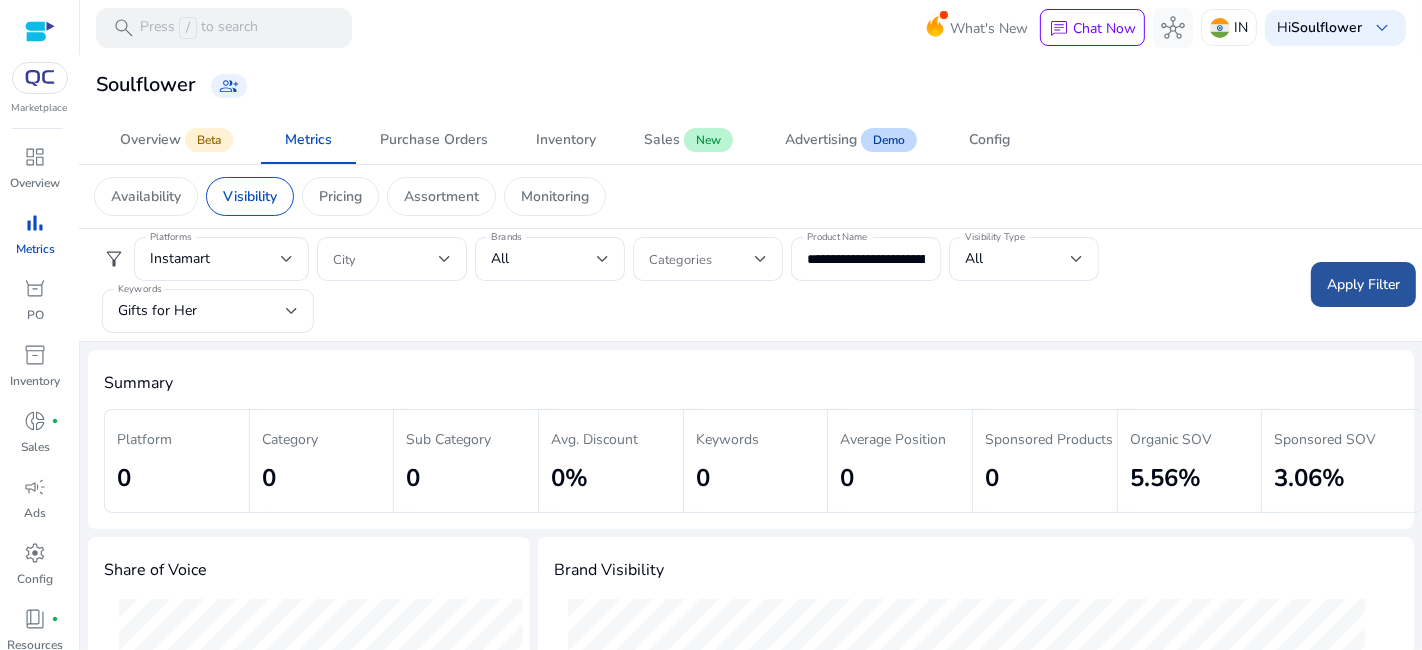 click 